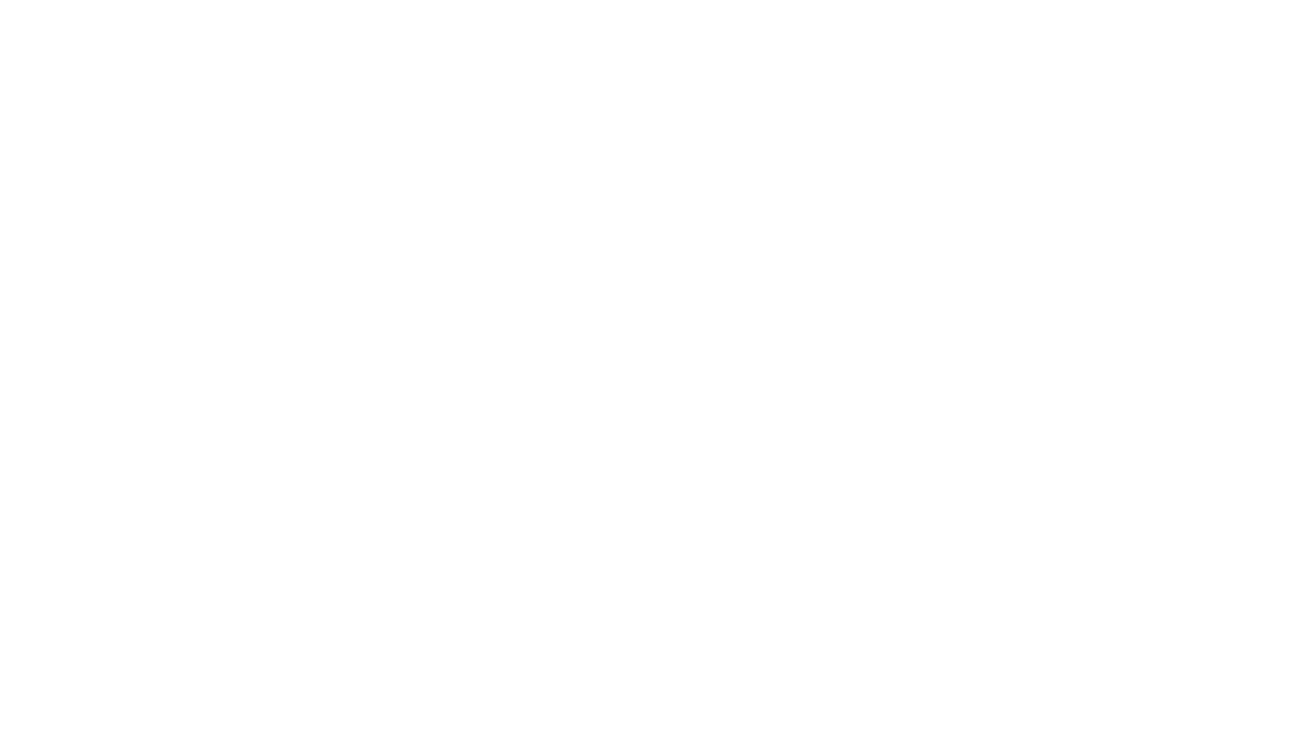 scroll, scrollTop: 0, scrollLeft: 0, axis: both 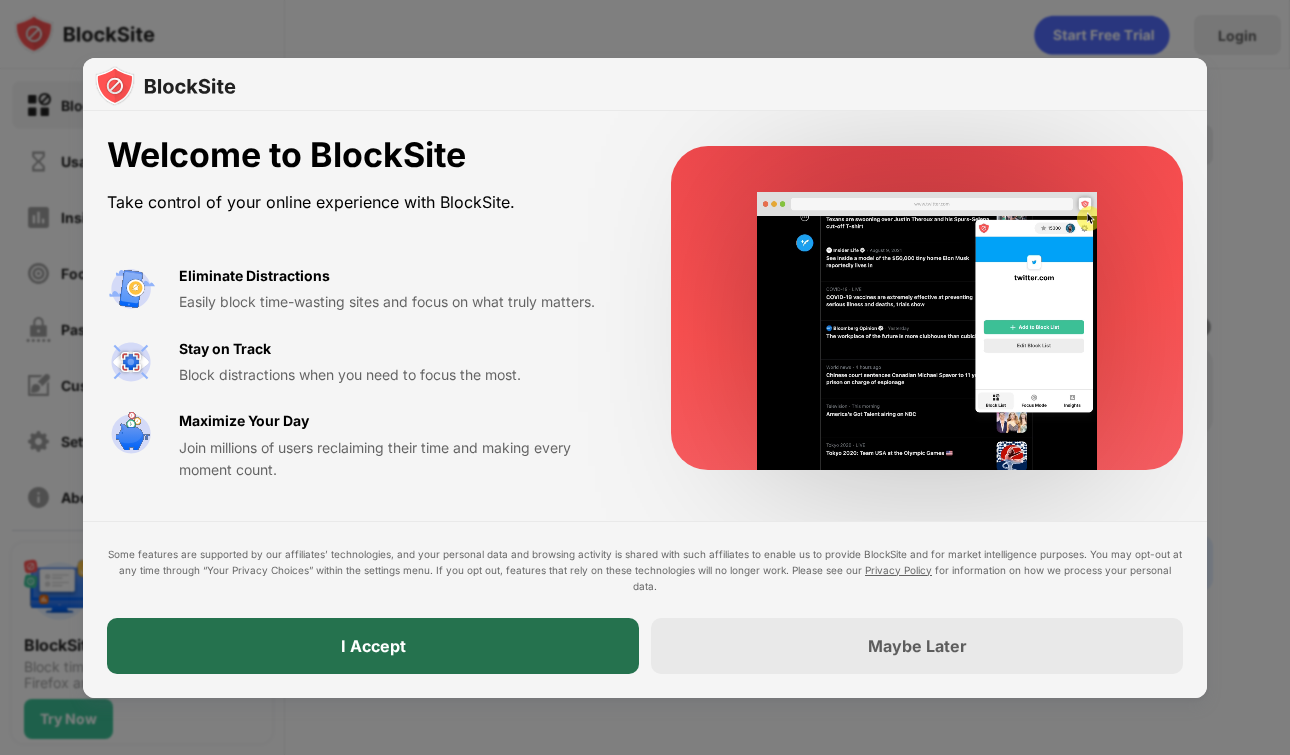 click on "I Accept" at bounding box center (373, 646) 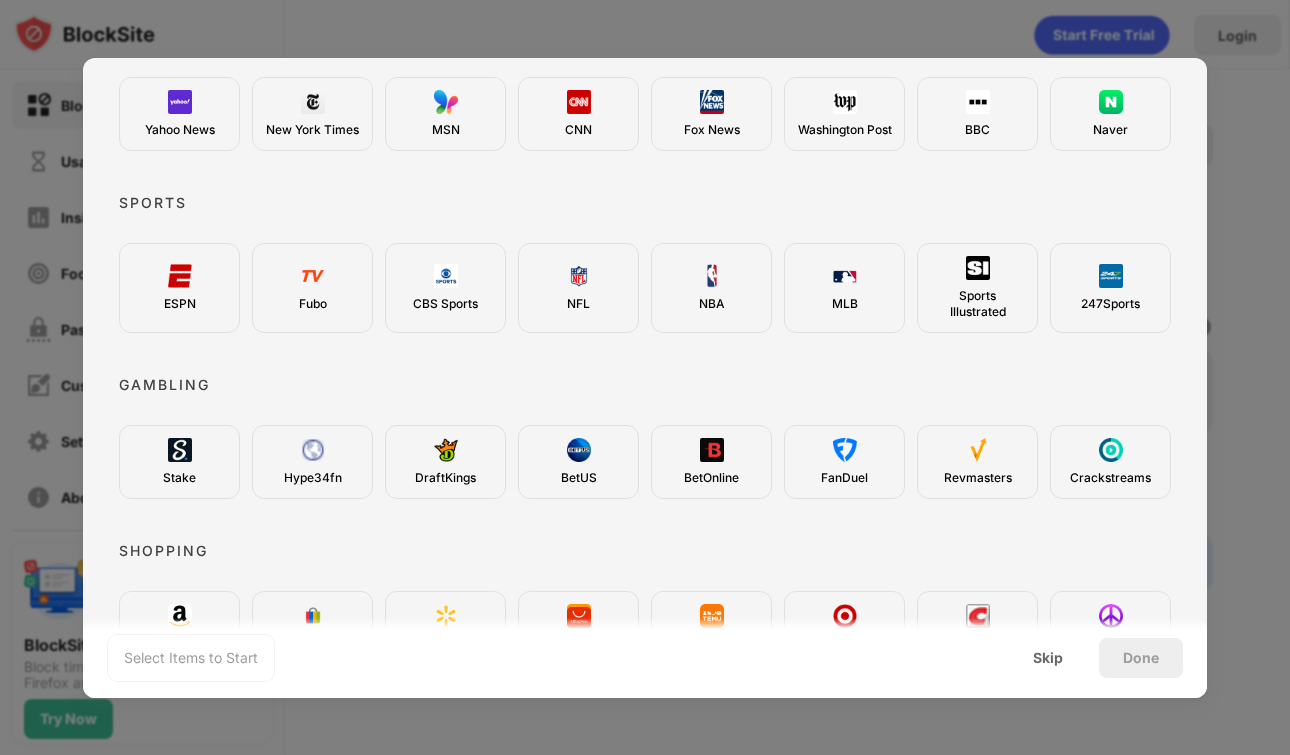 scroll, scrollTop: 738, scrollLeft: 0, axis: vertical 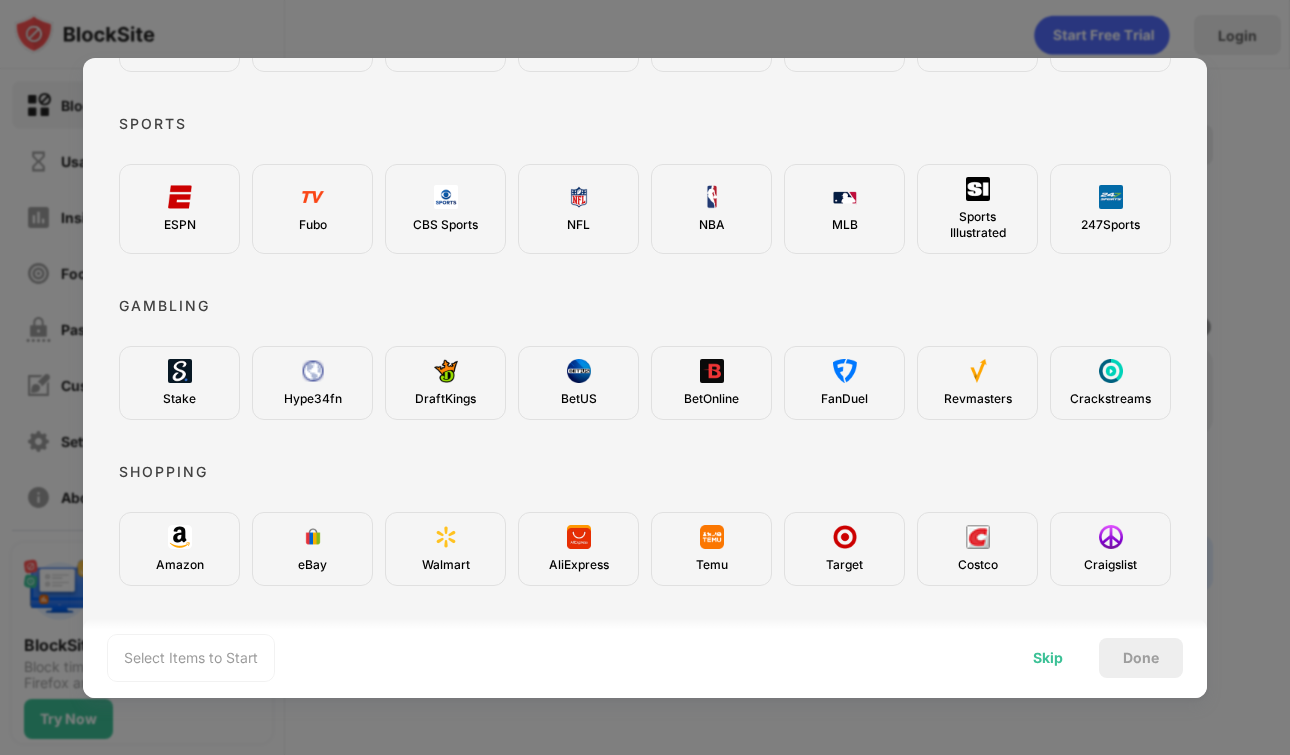 click on "Skip" at bounding box center [1048, 658] 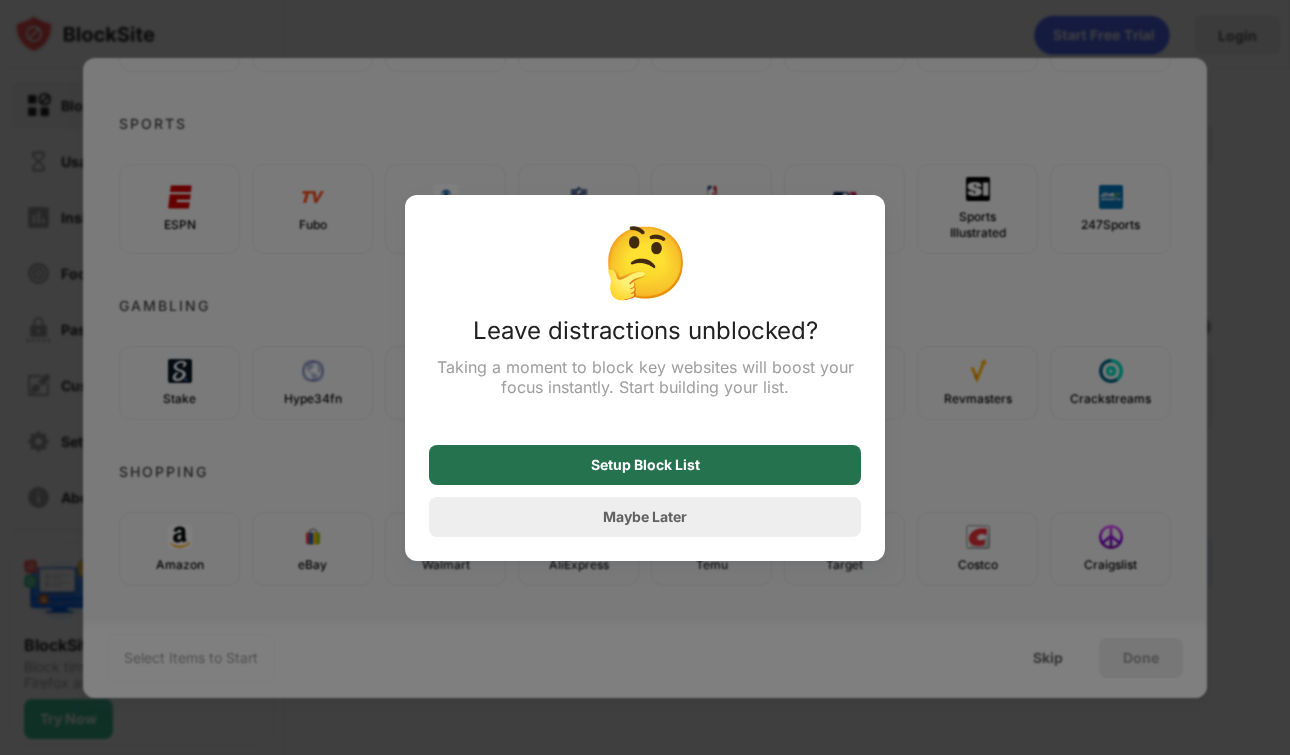 click on "Setup Block List" at bounding box center [645, 465] 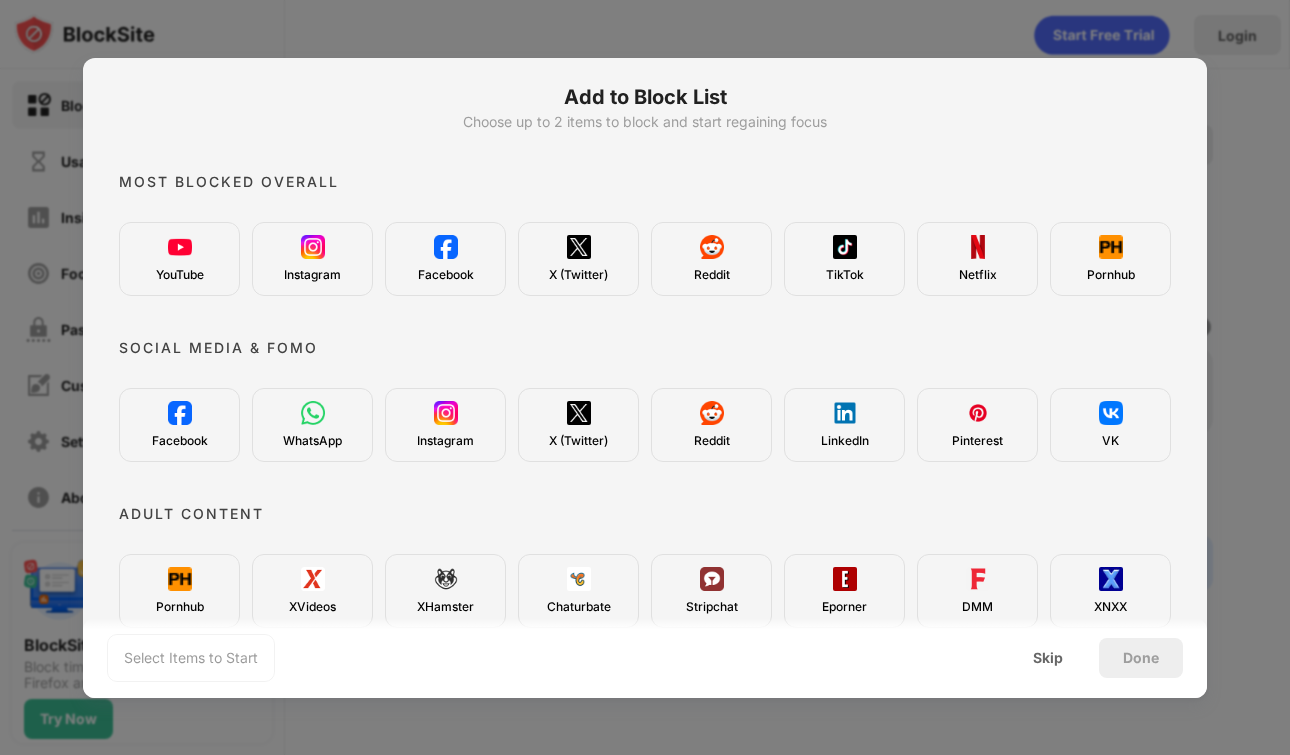 scroll, scrollTop: 738, scrollLeft: 0, axis: vertical 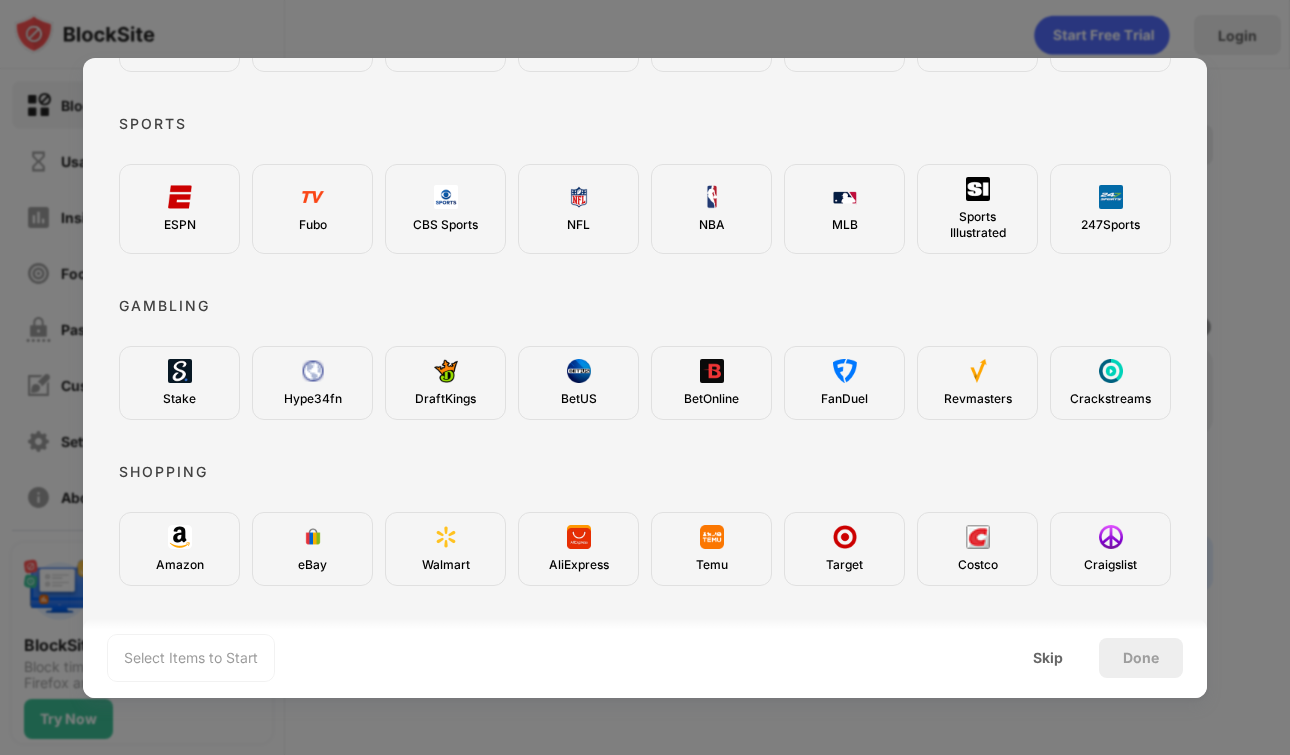 click on "Select Items to Start" at bounding box center [191, 658] 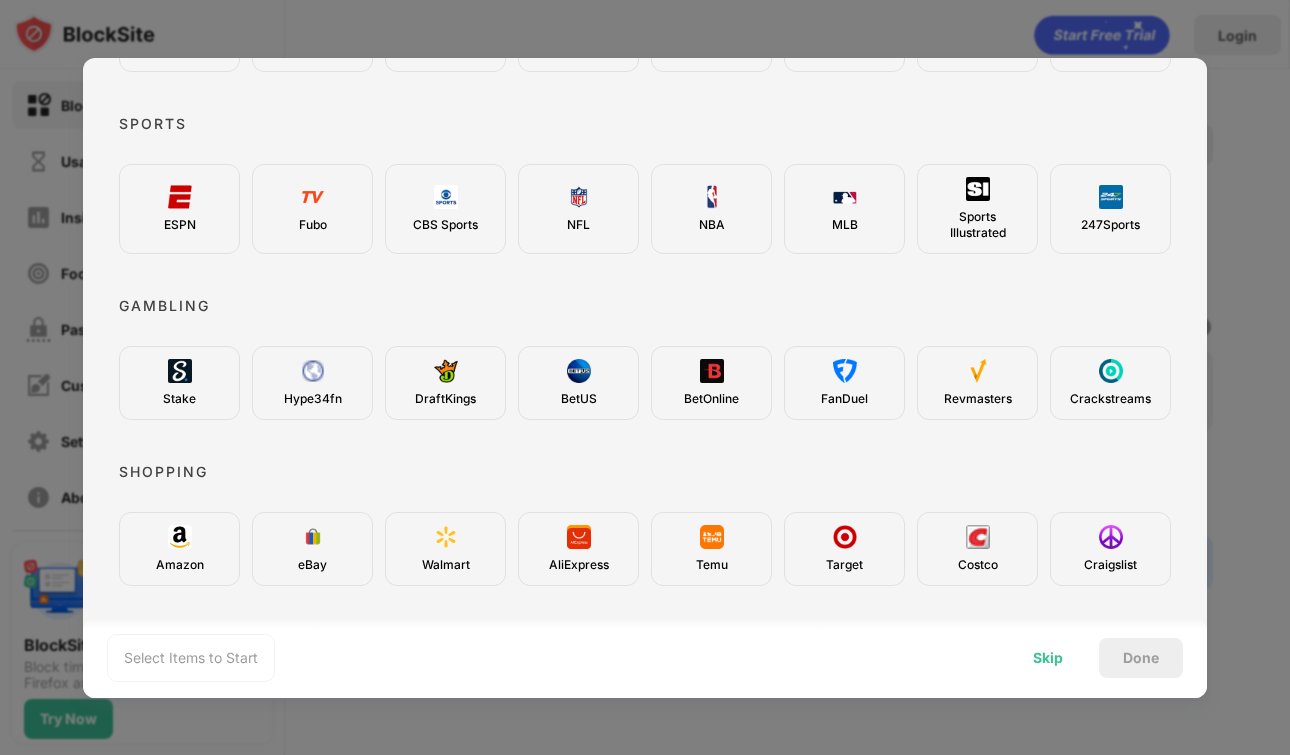 click on "Skip" at bounding box center (1048, 658) 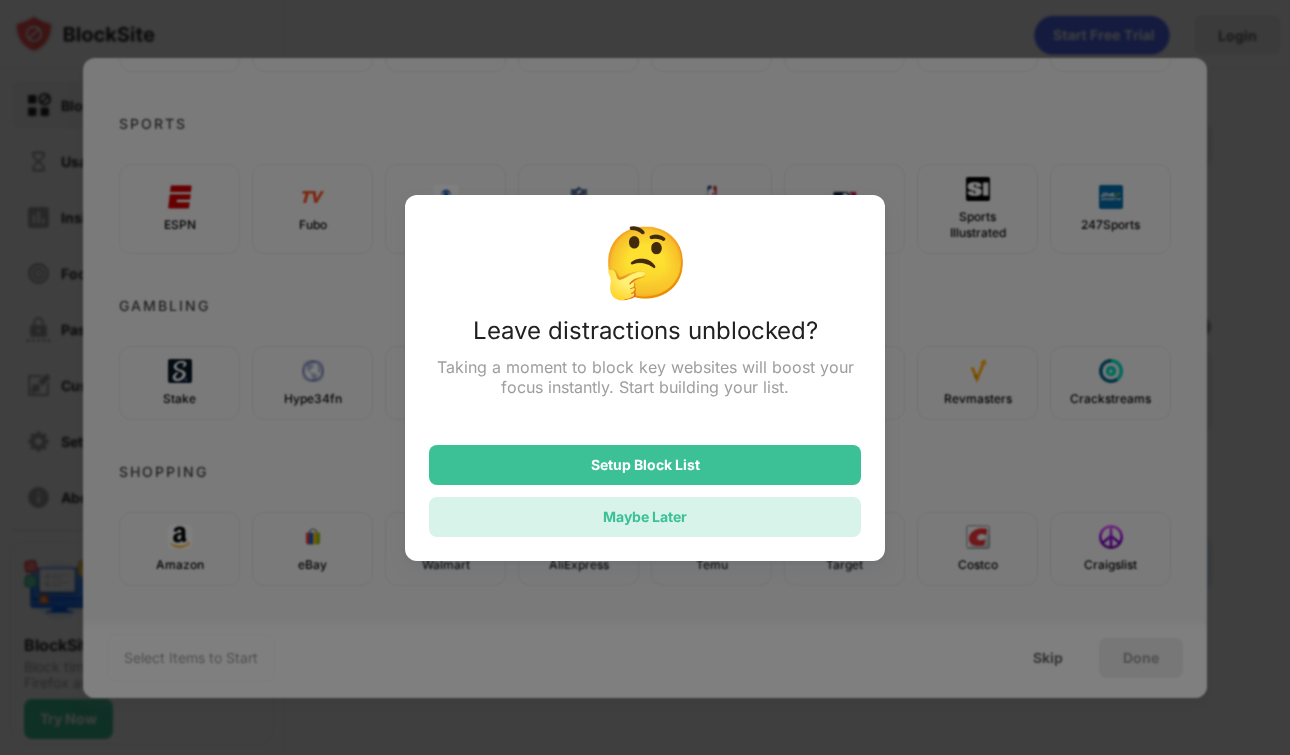 click on "Maybe Later" at bounding box center [645, 517] 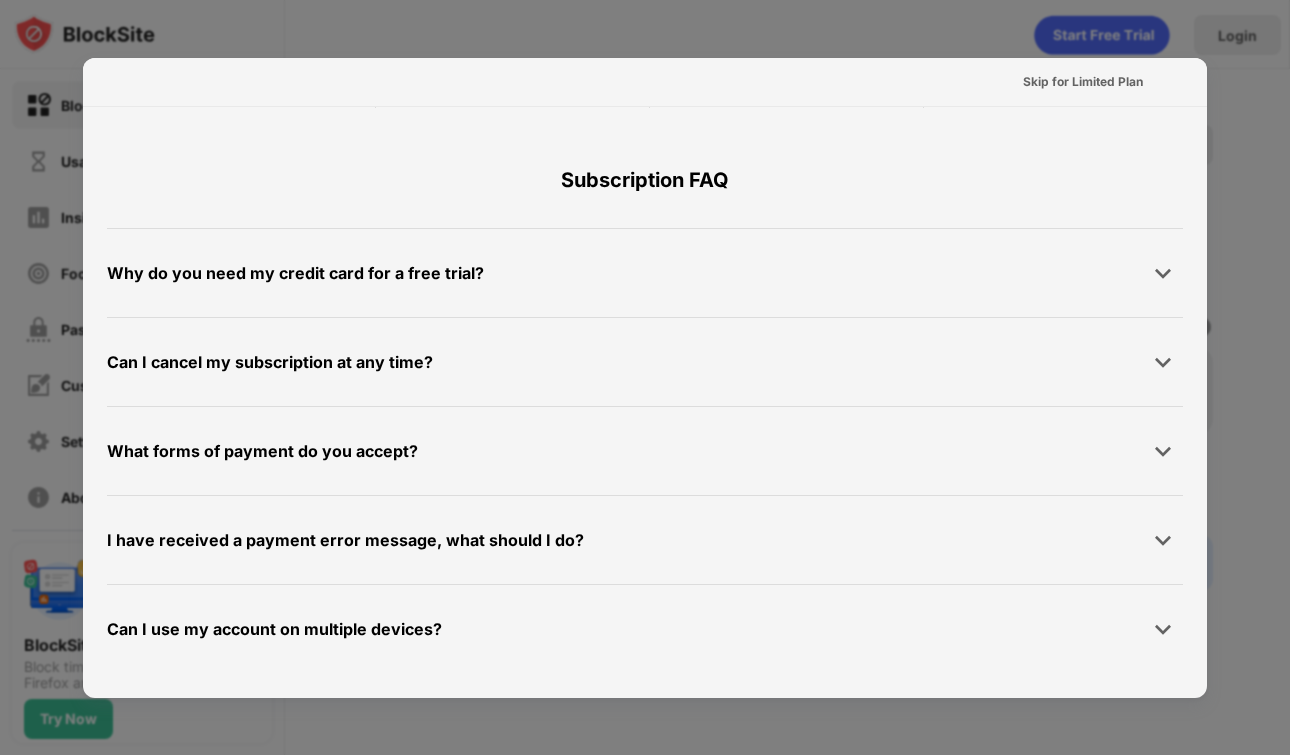 scroll, scrollTop: 0, scrollLeft: 0, axis: both 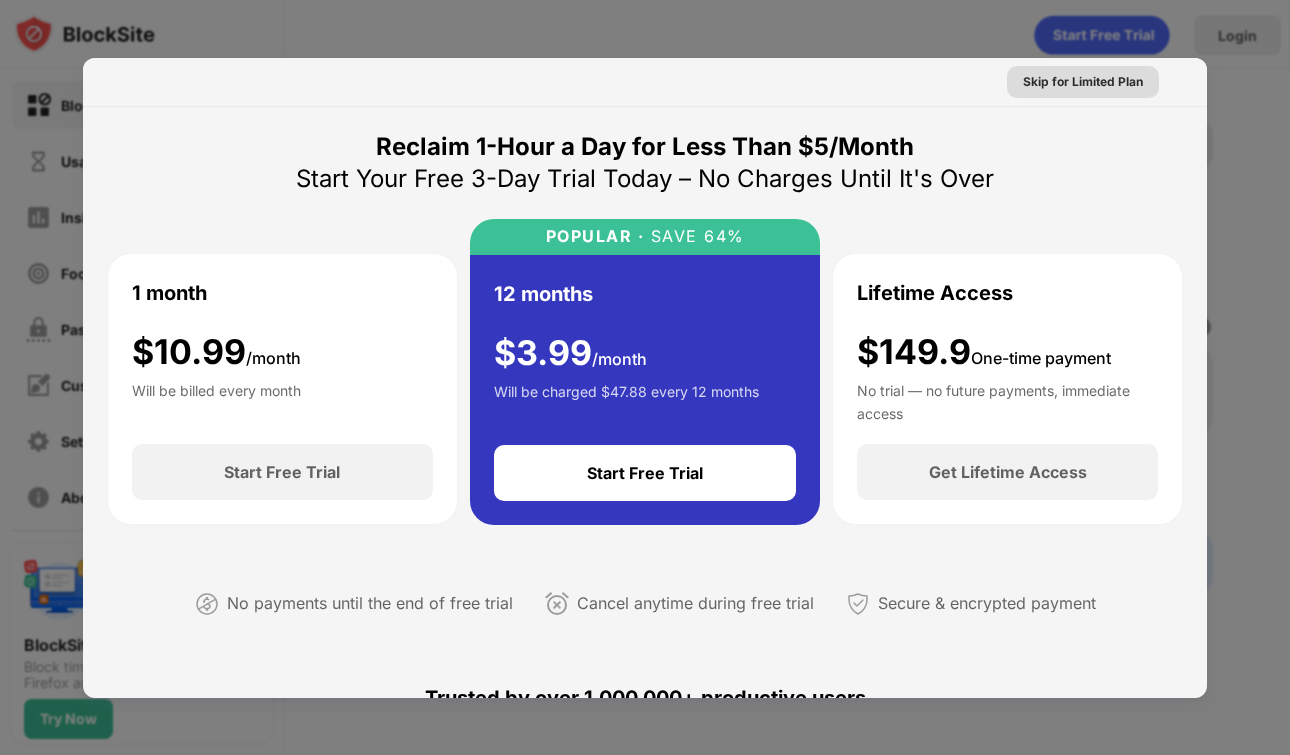 click on "Skip for Limited Plan" at bounding box center (1083, 82) 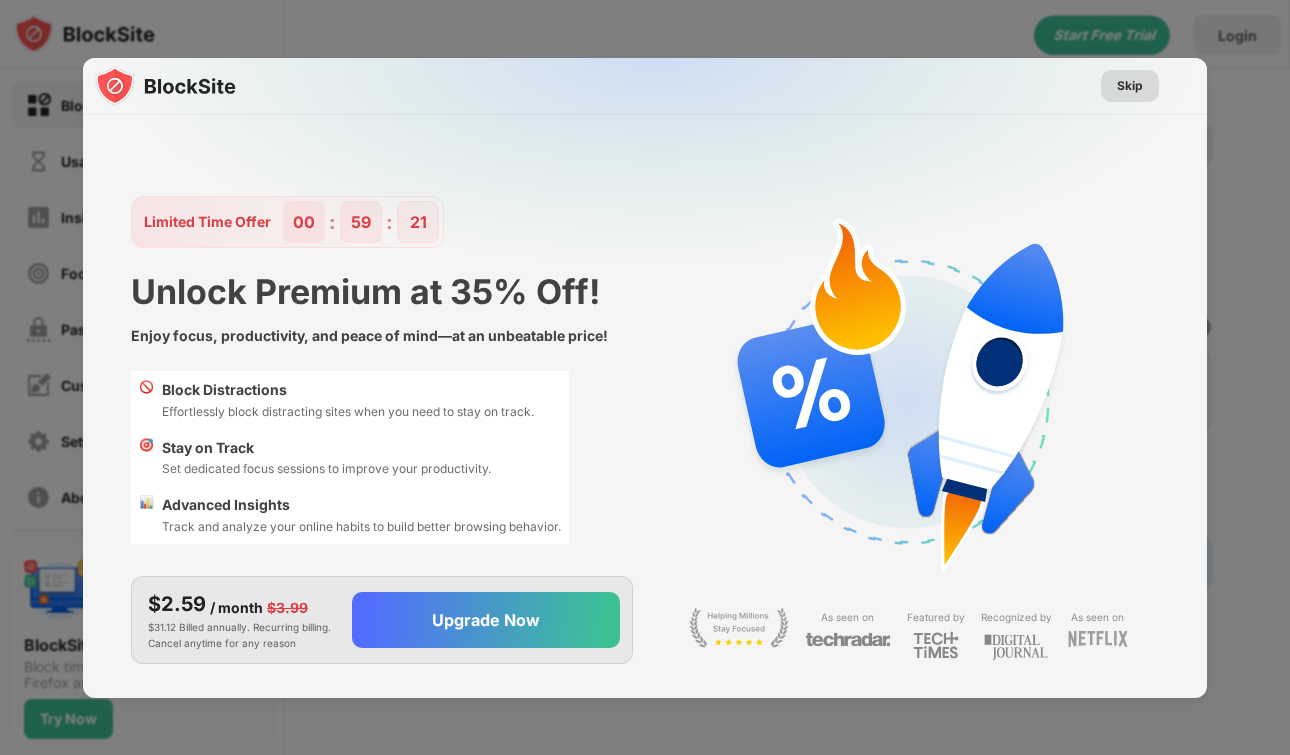 click on "Skip" at bounding box center [1130, 86] 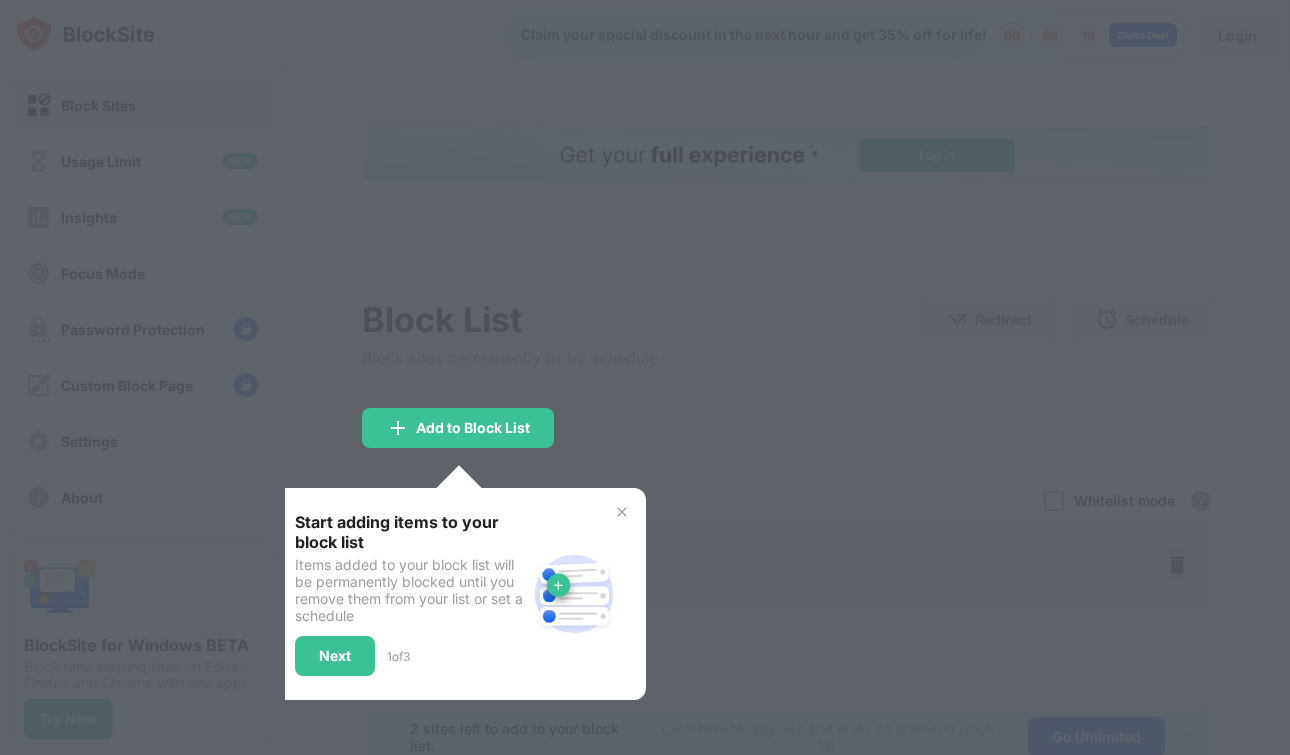 scroll, scrollTop: 0, scrollLeft: 0, axis: both 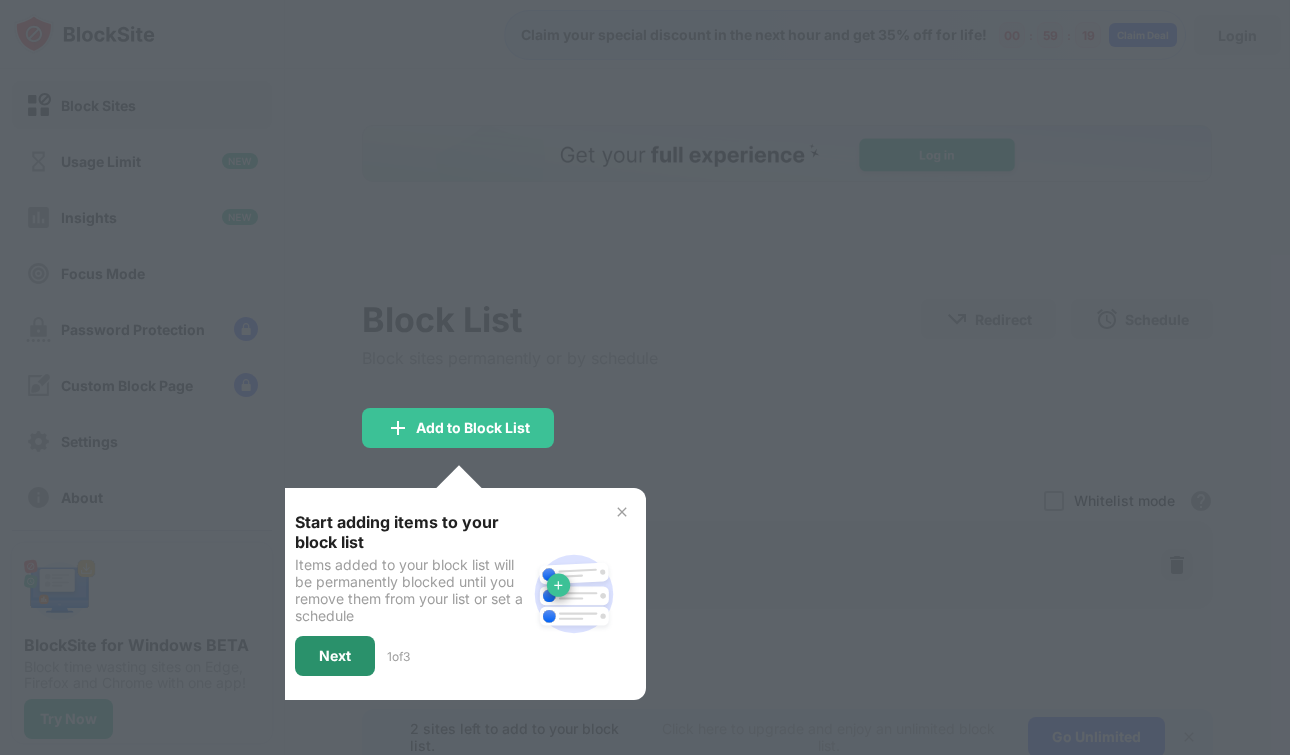 click on "Next" at bounding box center (335, 656) 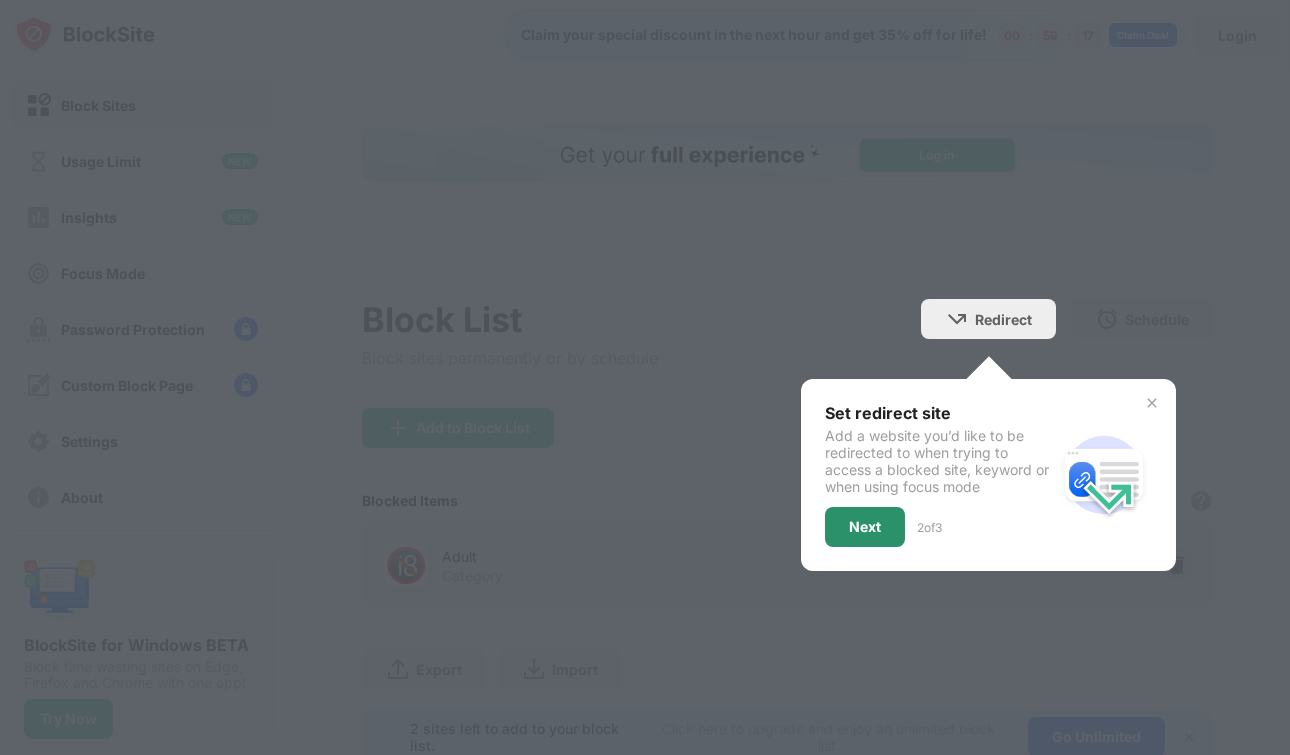 click on "Next" at bounding box center [865, 527] 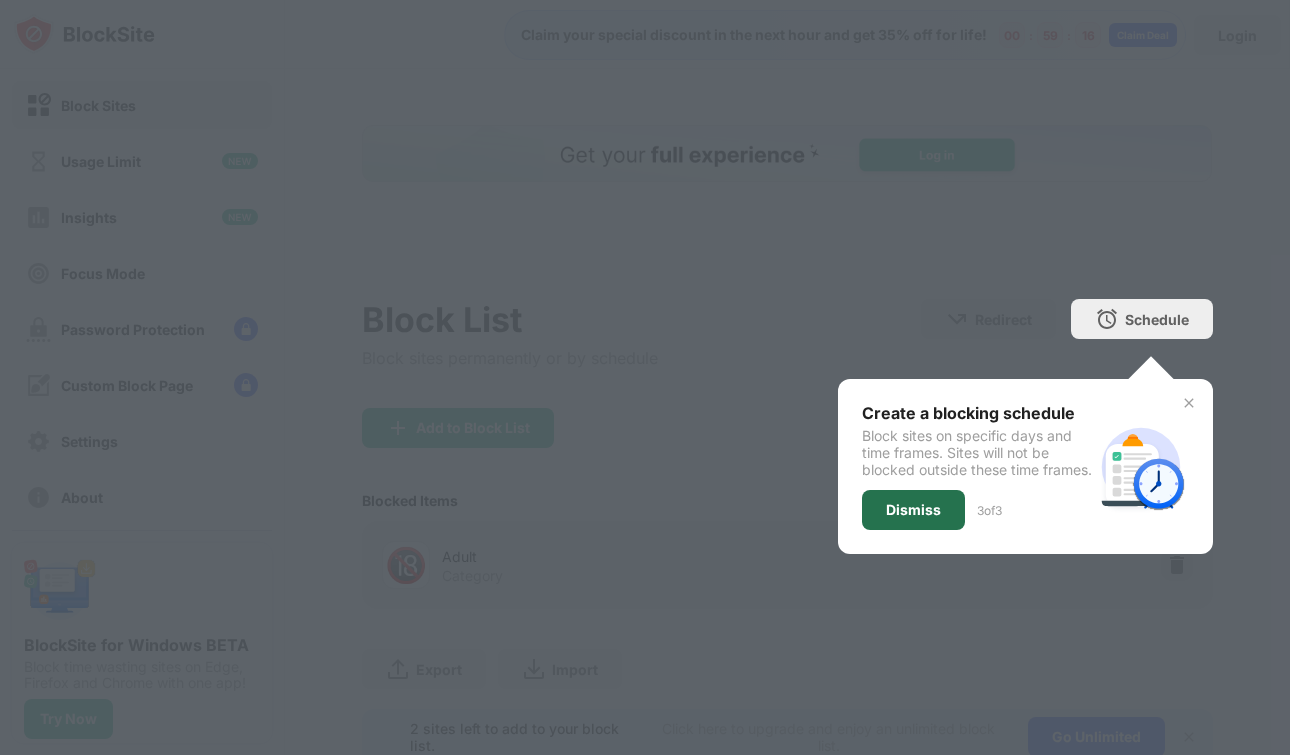 click on "Dismiss" at bounding box center (913, 510) 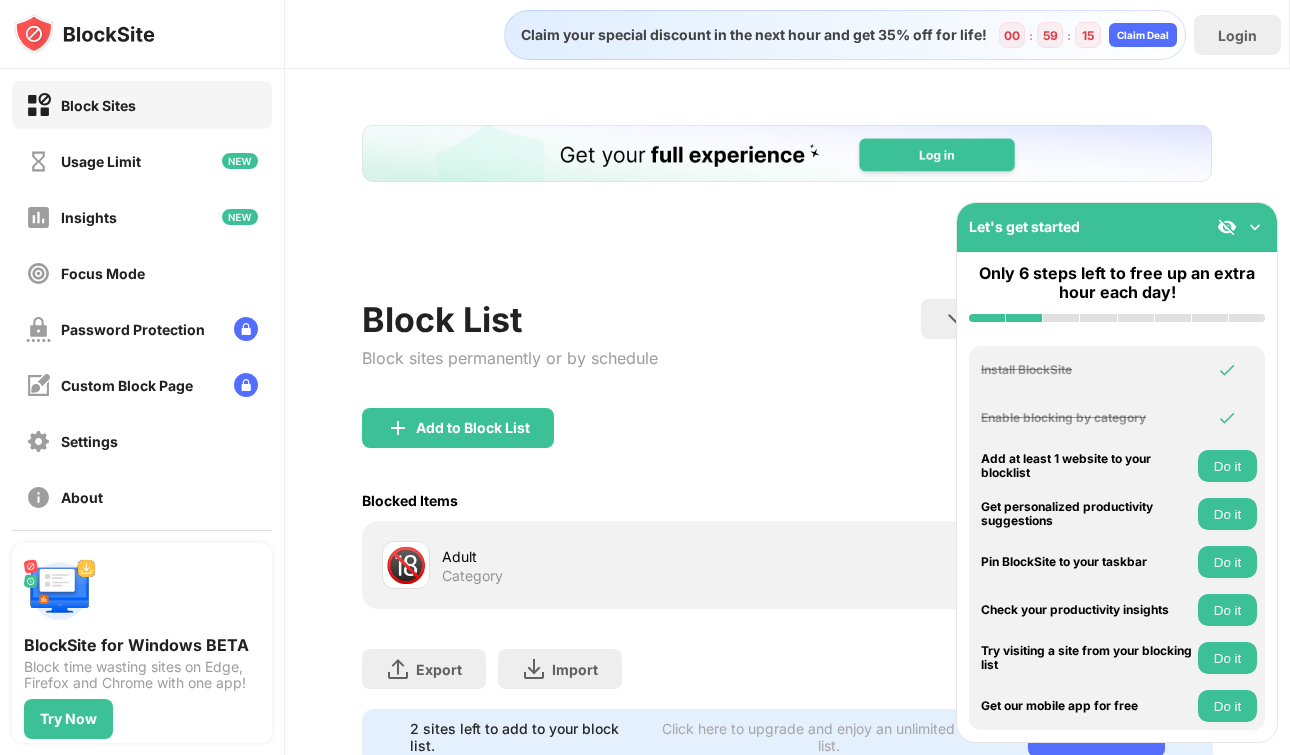 scroll, scrollTop: 0, scrollLeft: 0, axis: both 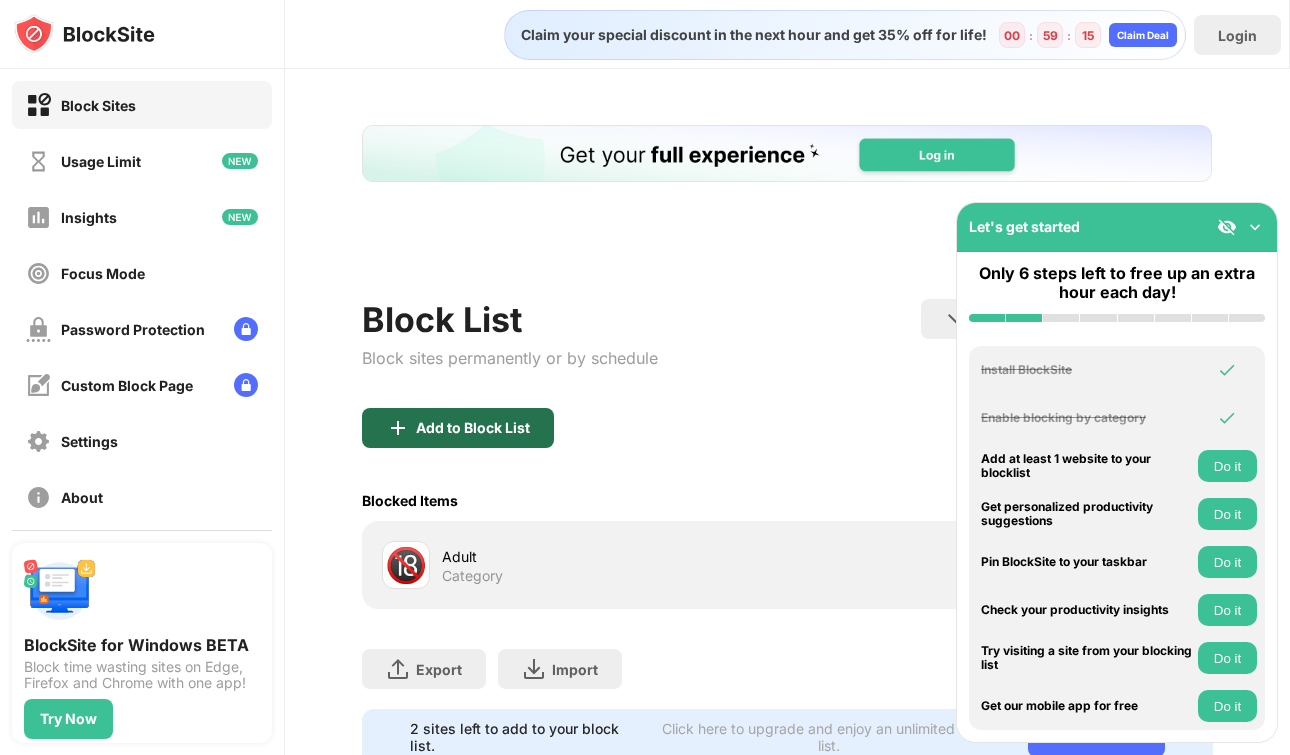 click on "Add to Block List" at bounding box center [473, 428] 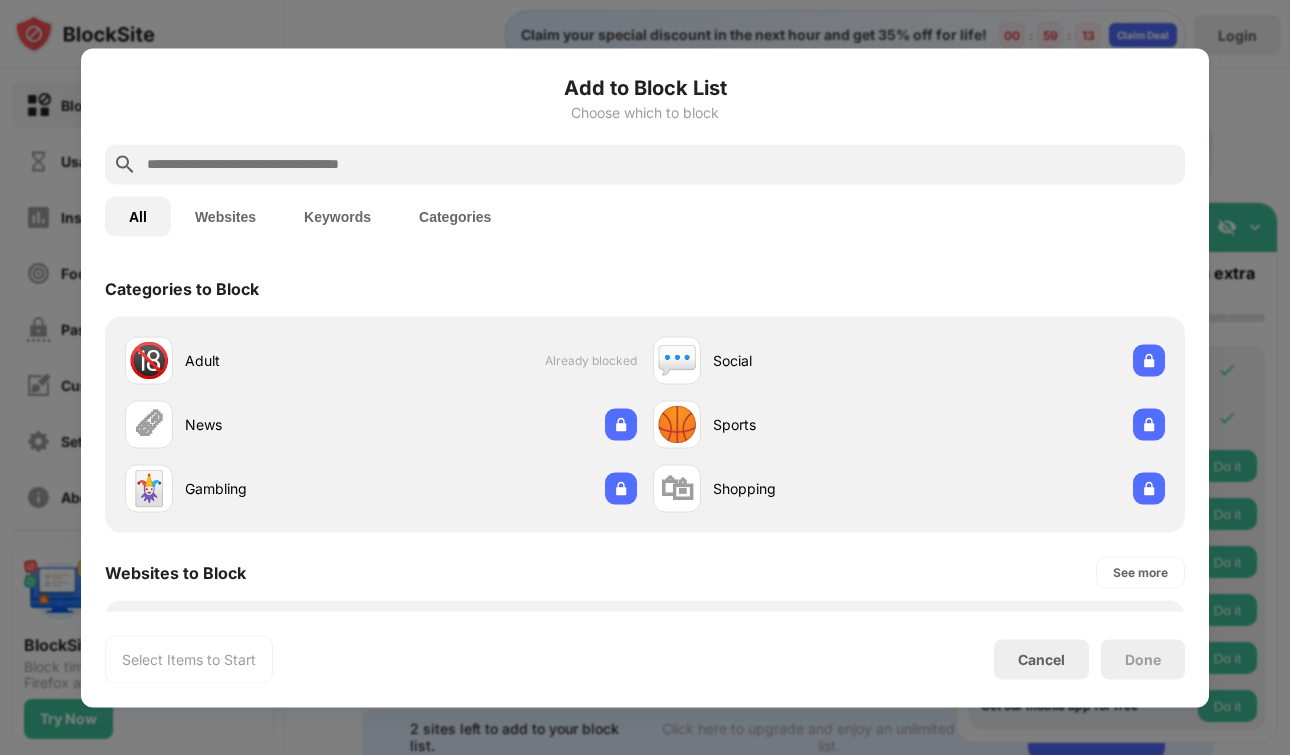 click at bounding box center [661, 164] 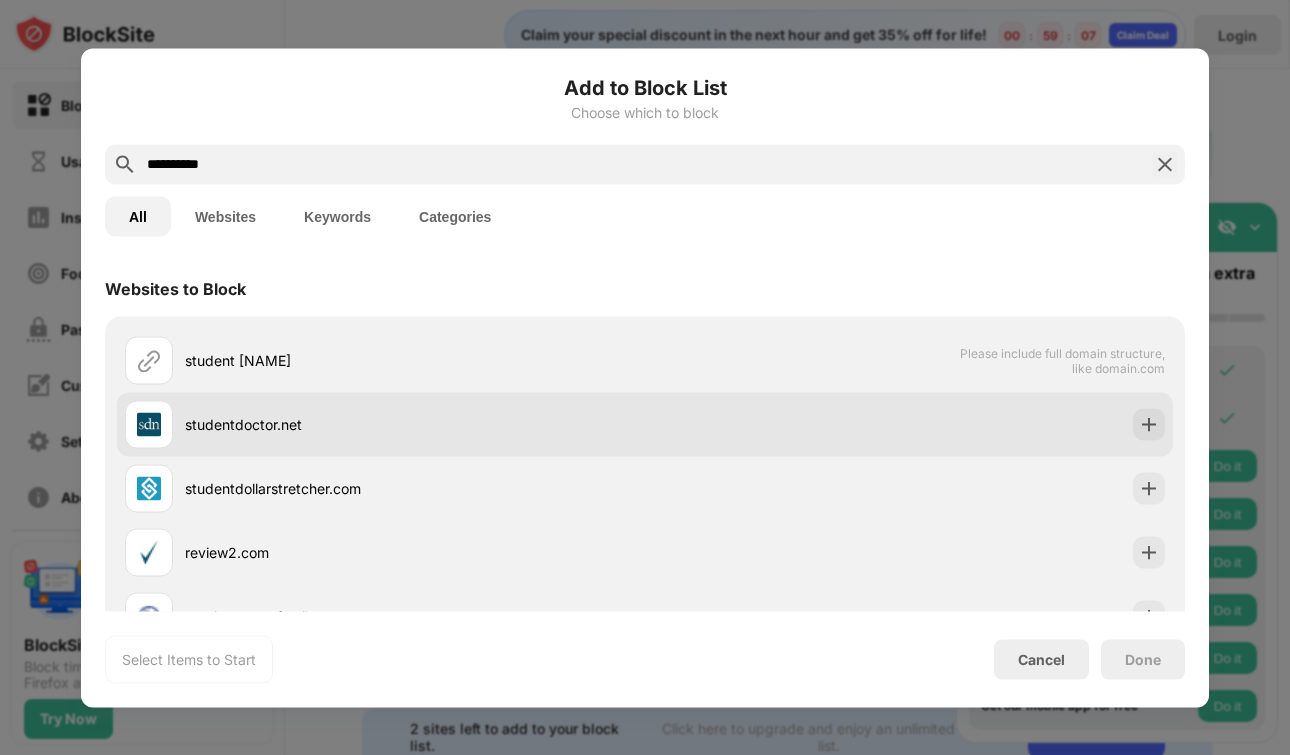 click on "studentdoctor.net" at bounding box center (415, 424) 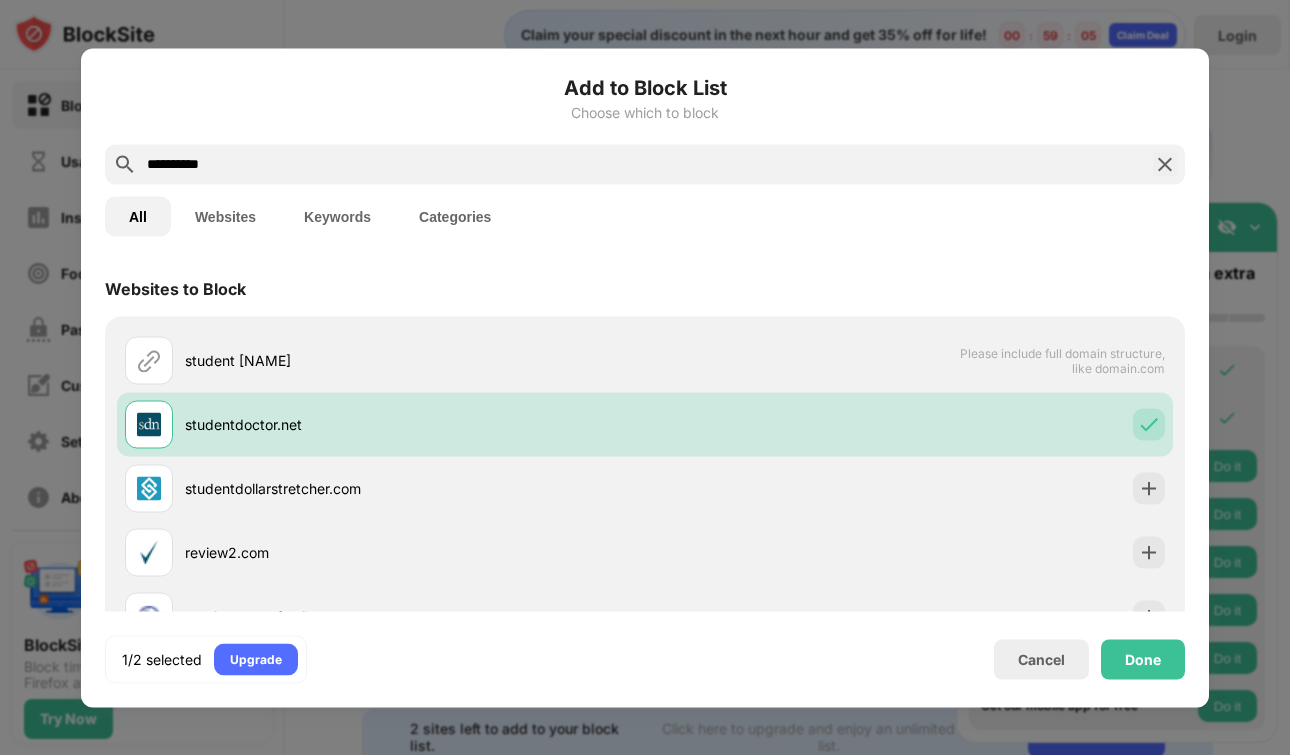 scroll, scrollTop: 0, scrollLeft: 0, axis: both 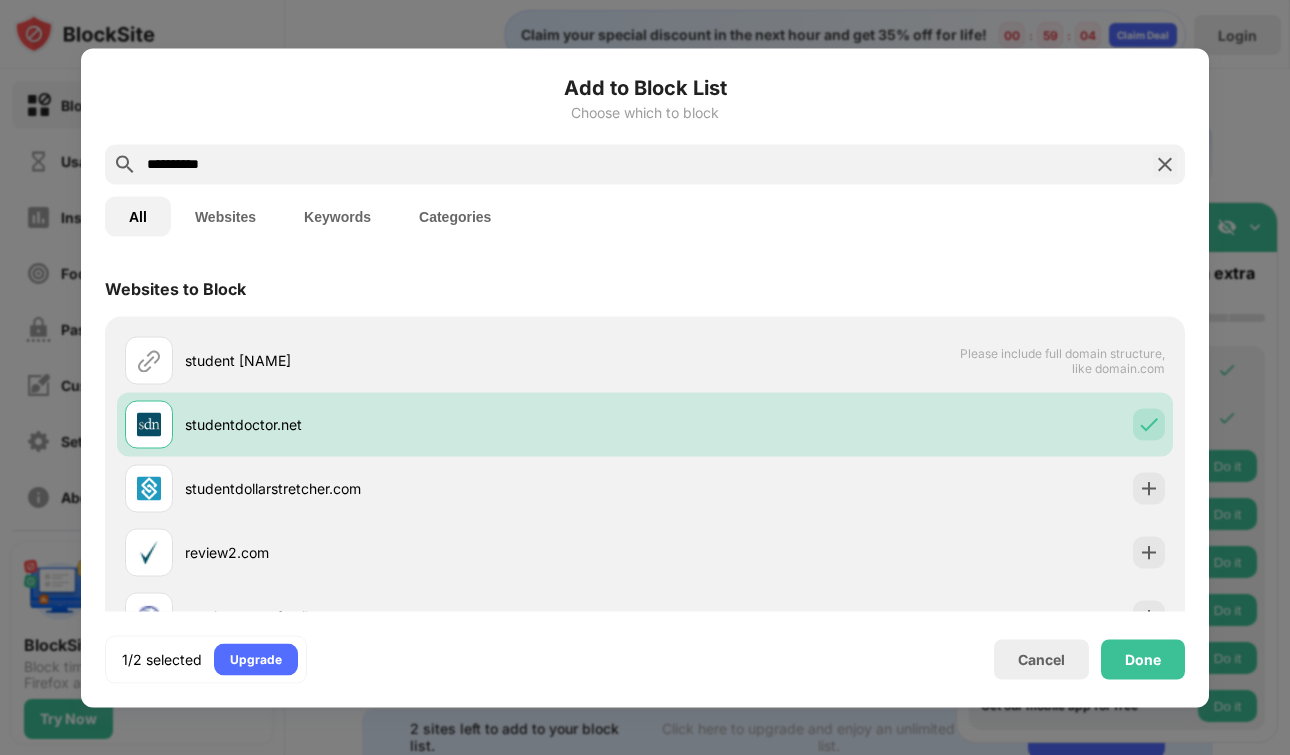 click on "**********" at bounding box center [645, 164] 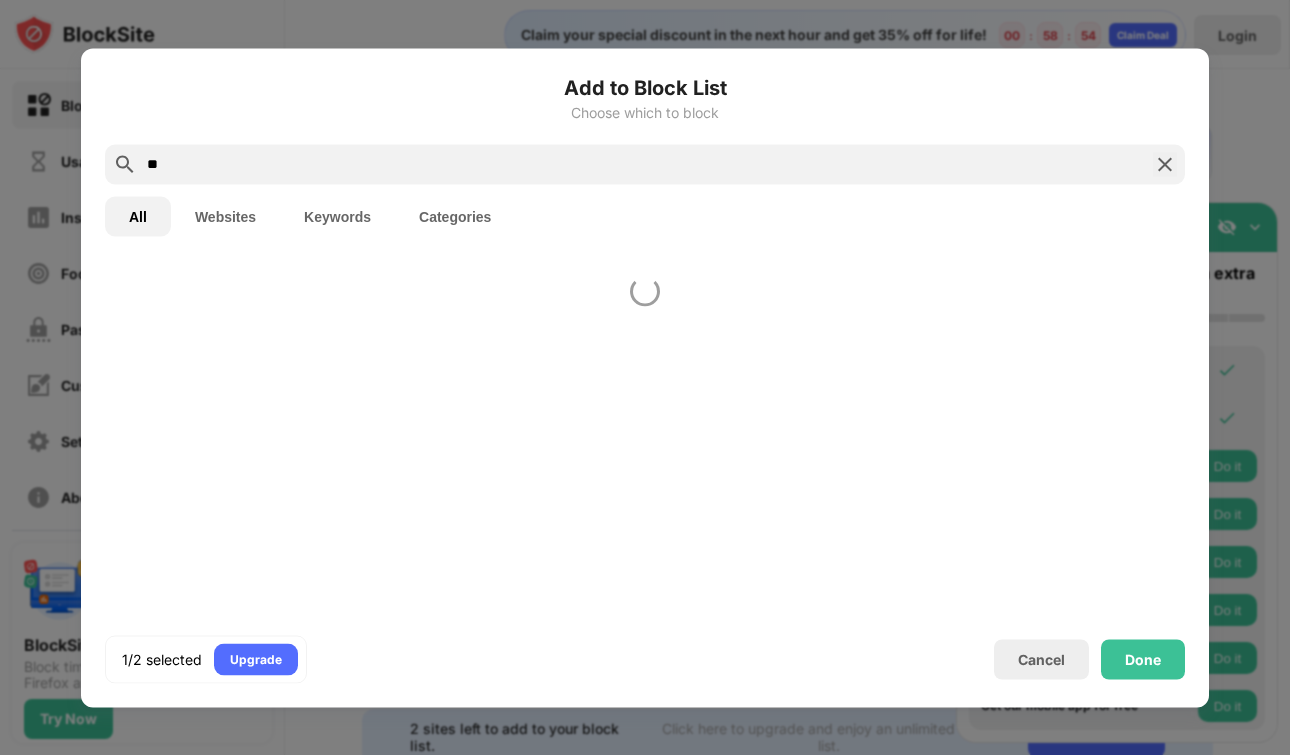 type on "*" 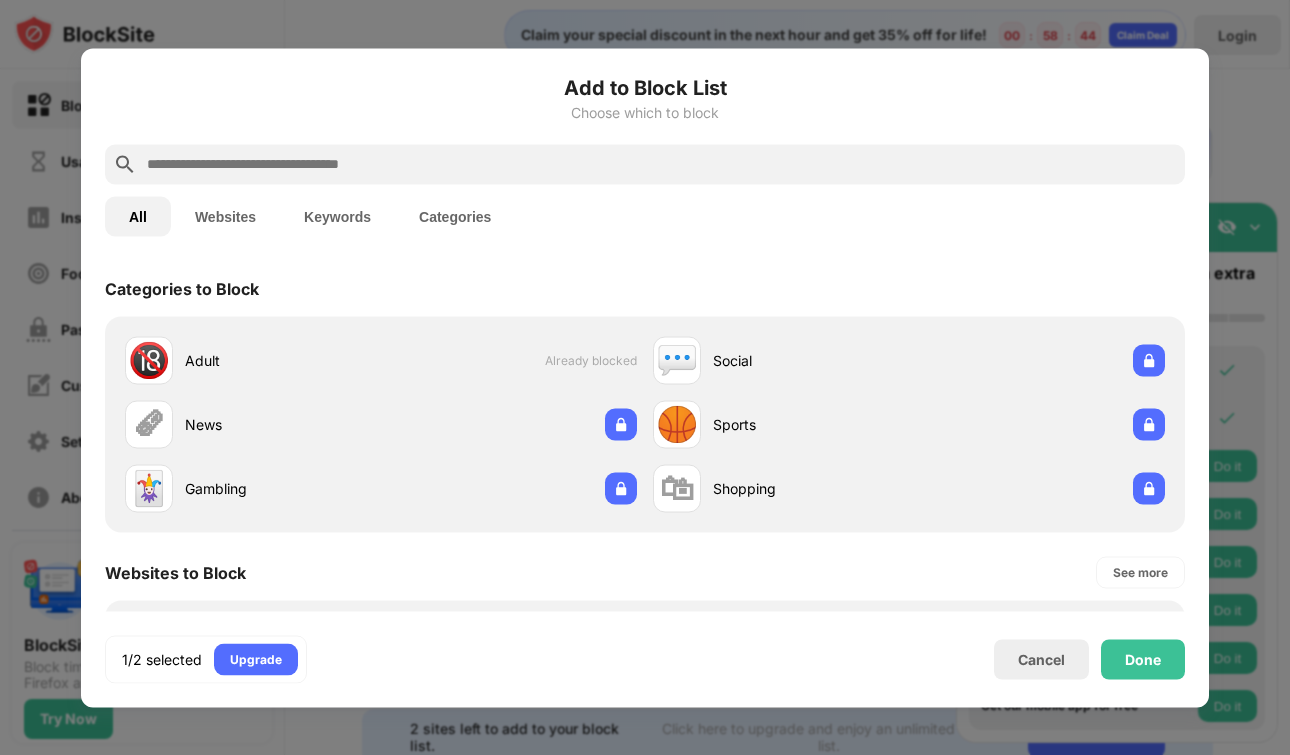 click at bounding box center (661, 164) 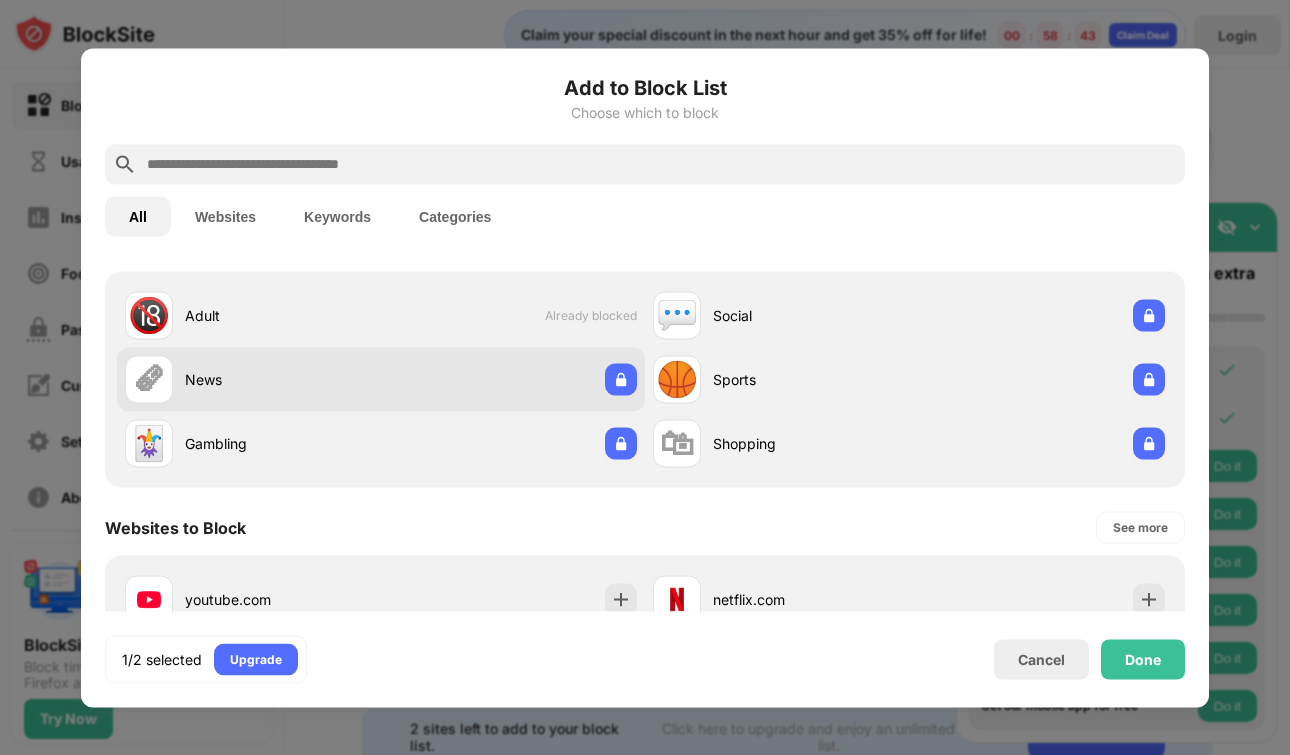 scroll, scrollTop: 0, scrollLeft: 0, axis: both 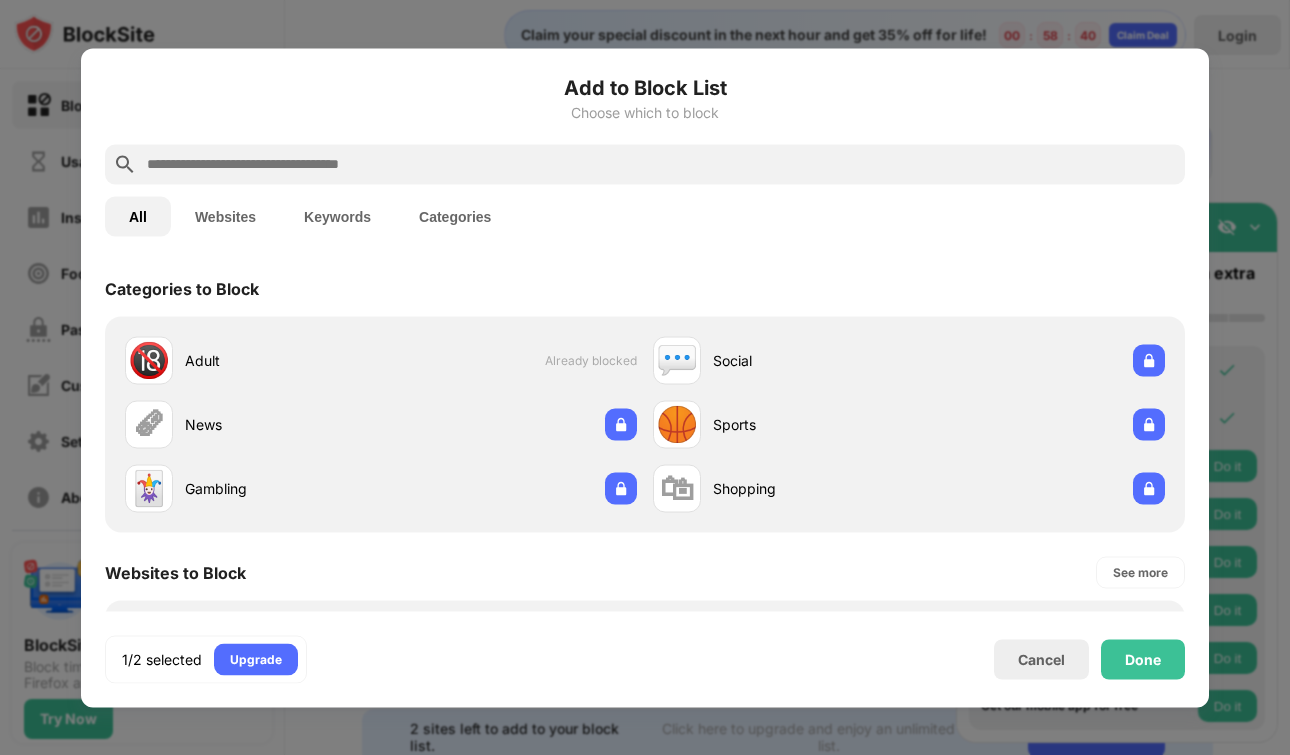 paste on "**********" 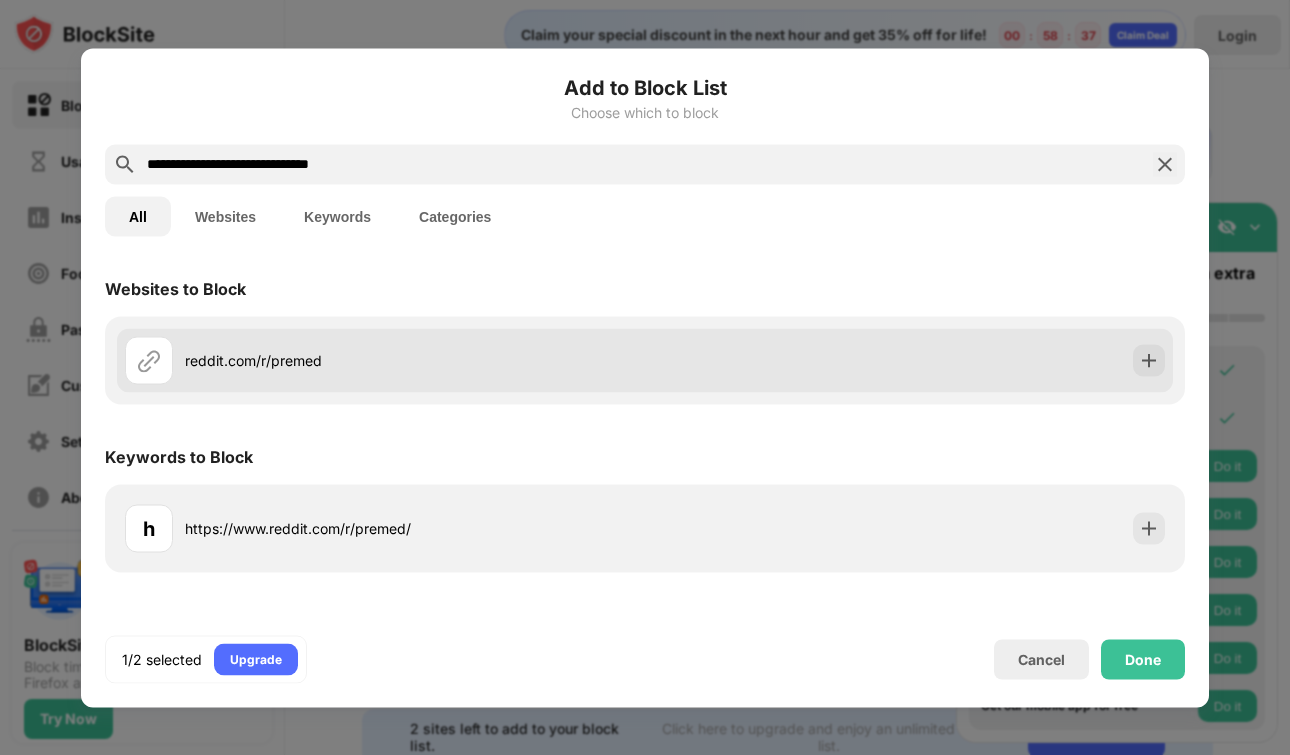 type on "**********" 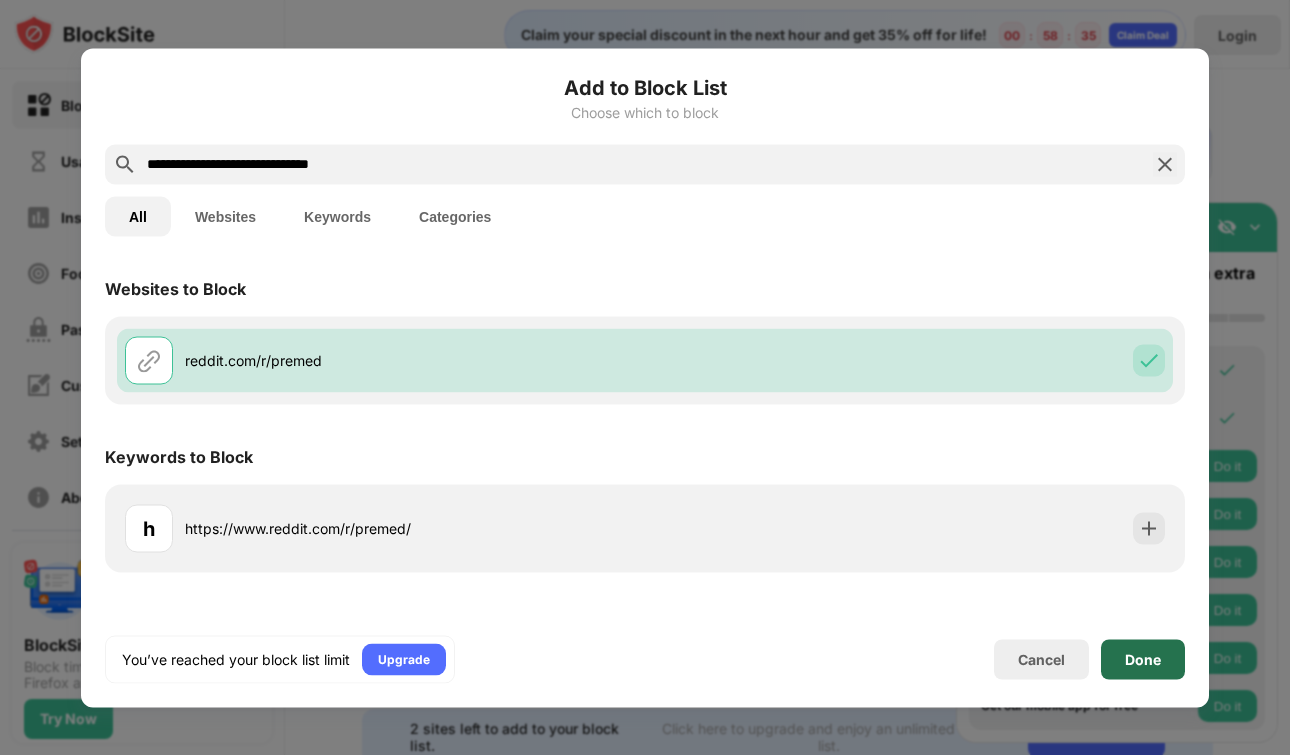 click on "Done" at bounding box center (1143, 659) 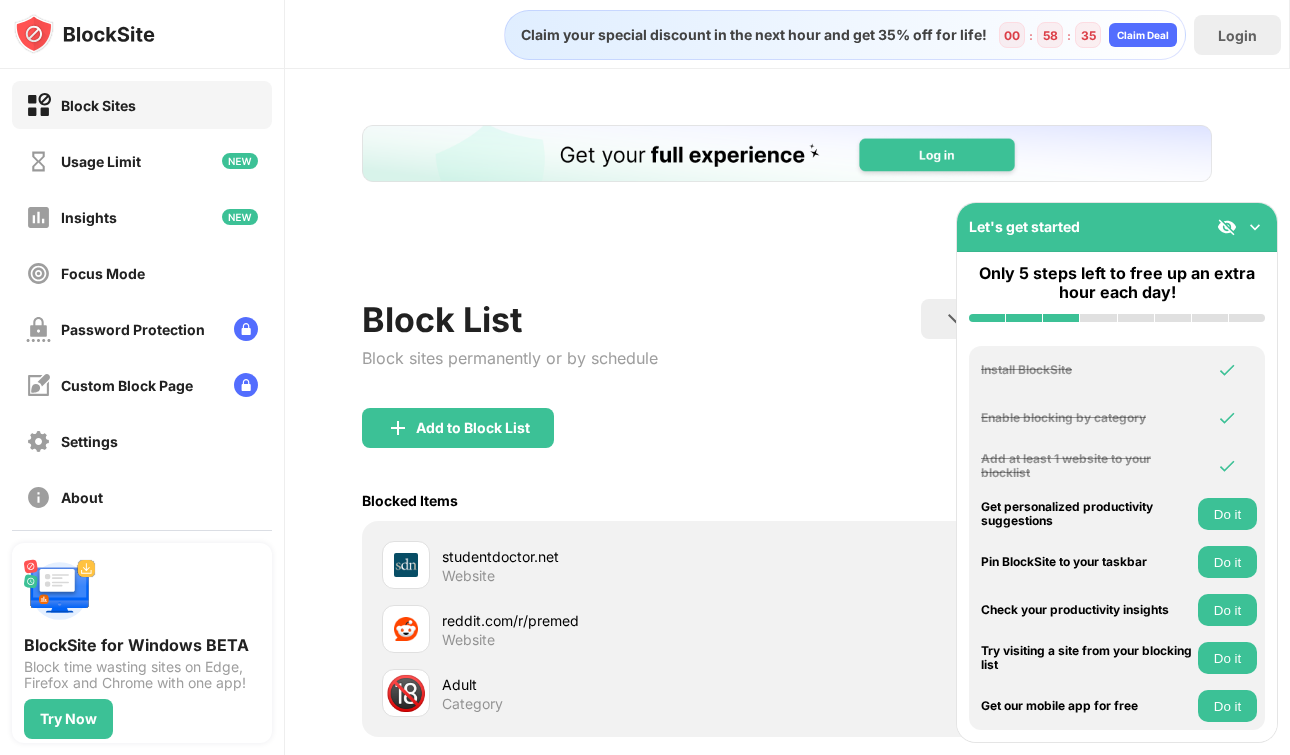 scroll, scrollTop: 0, scrollLeft: 0, axis: both 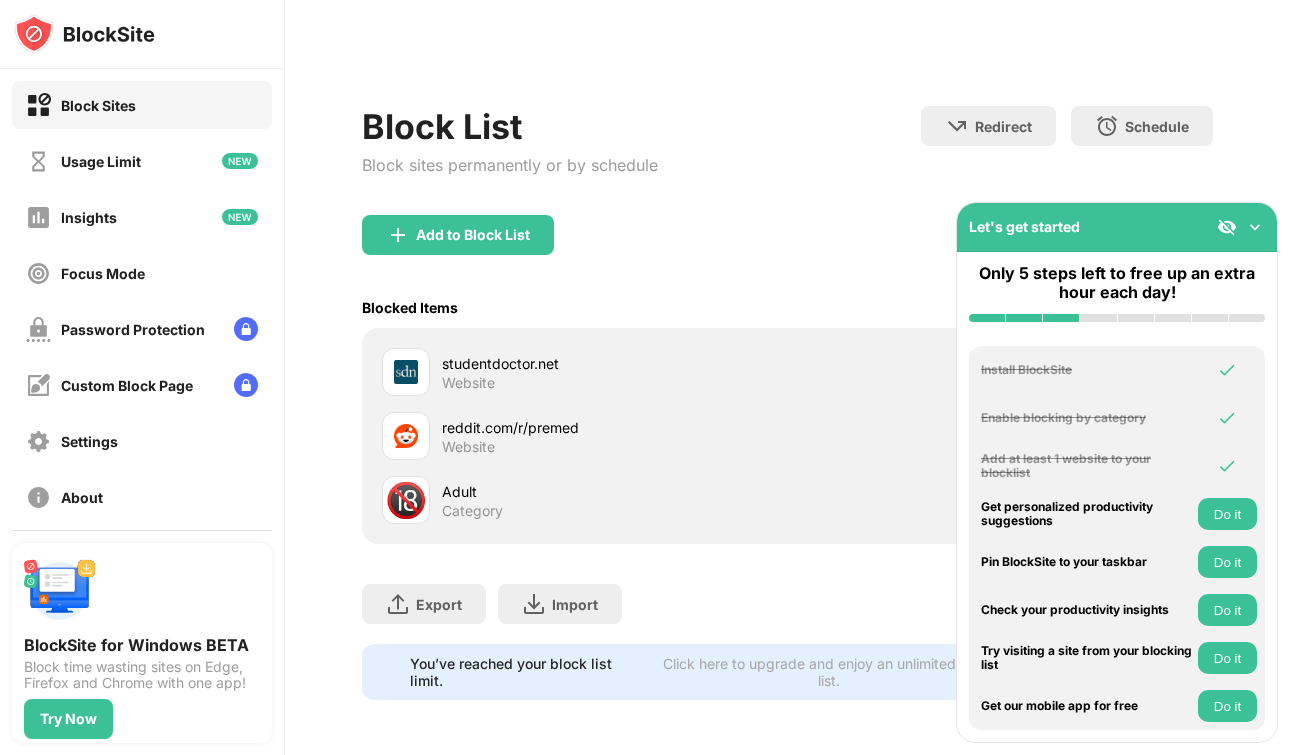 click on "Let's get started" at bounding box center (1117, 227) 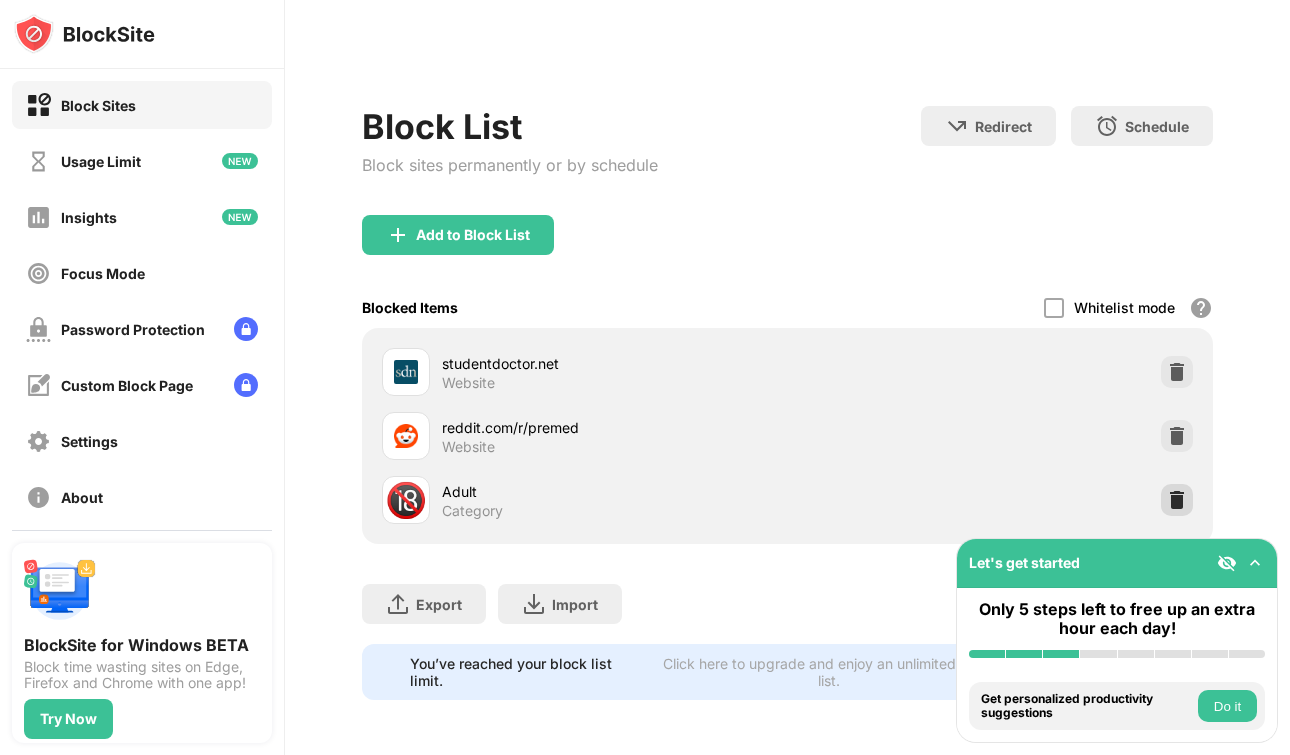 click at bounding box center (1177, 500) 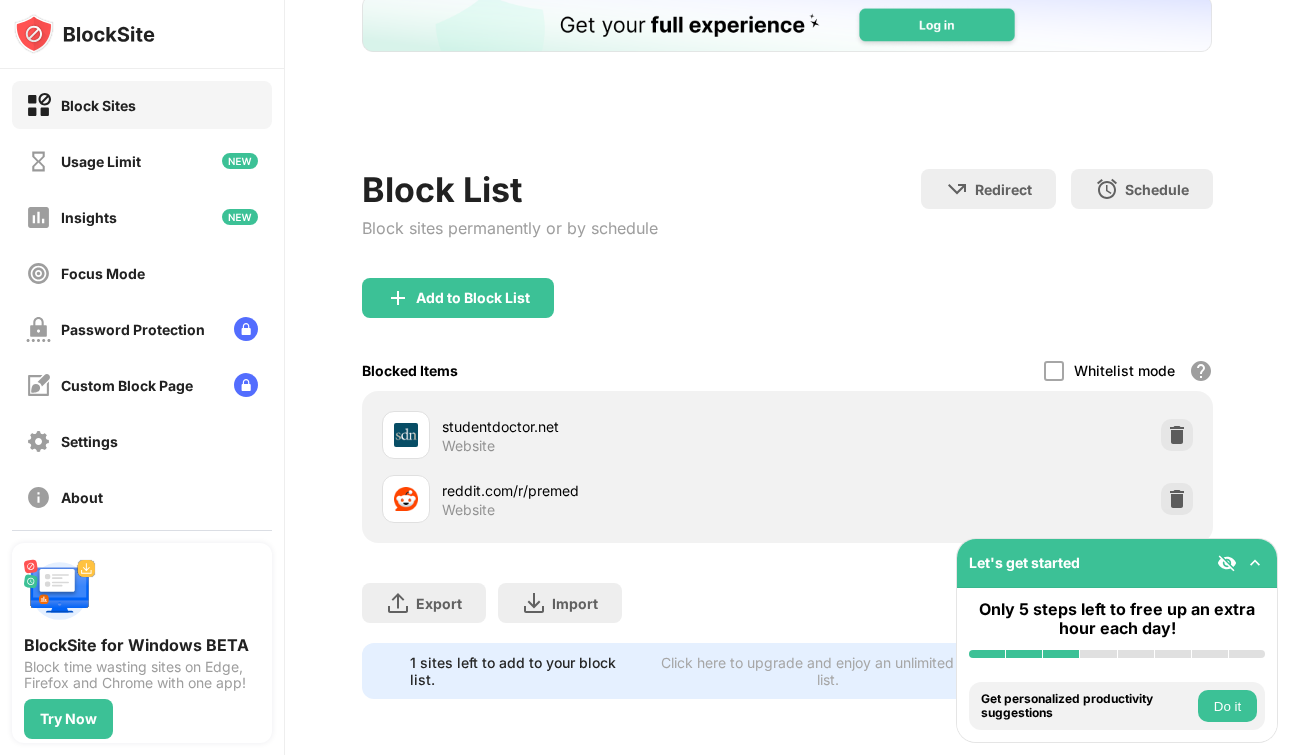 scroll, scrollTop: 129, scrollLeft: 0, axis: vertical 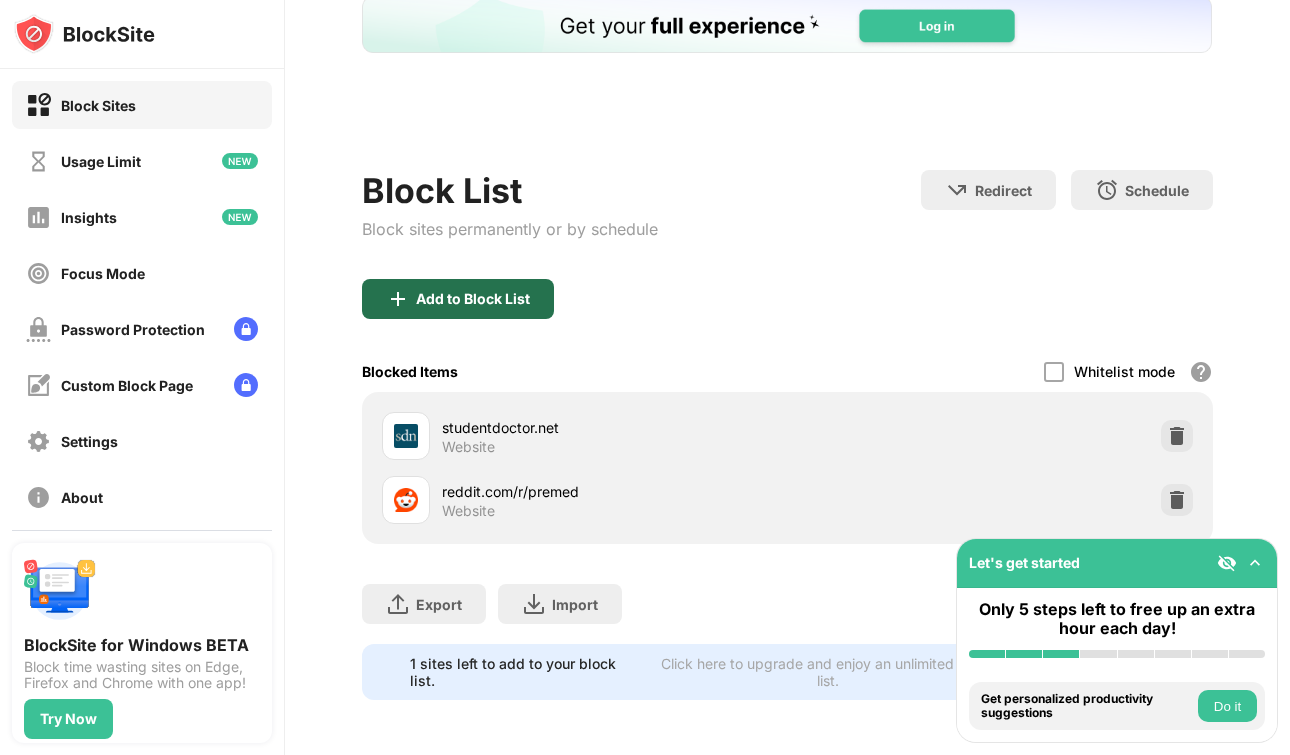 click on "Add to Block List" at bounding box center [473, 299] 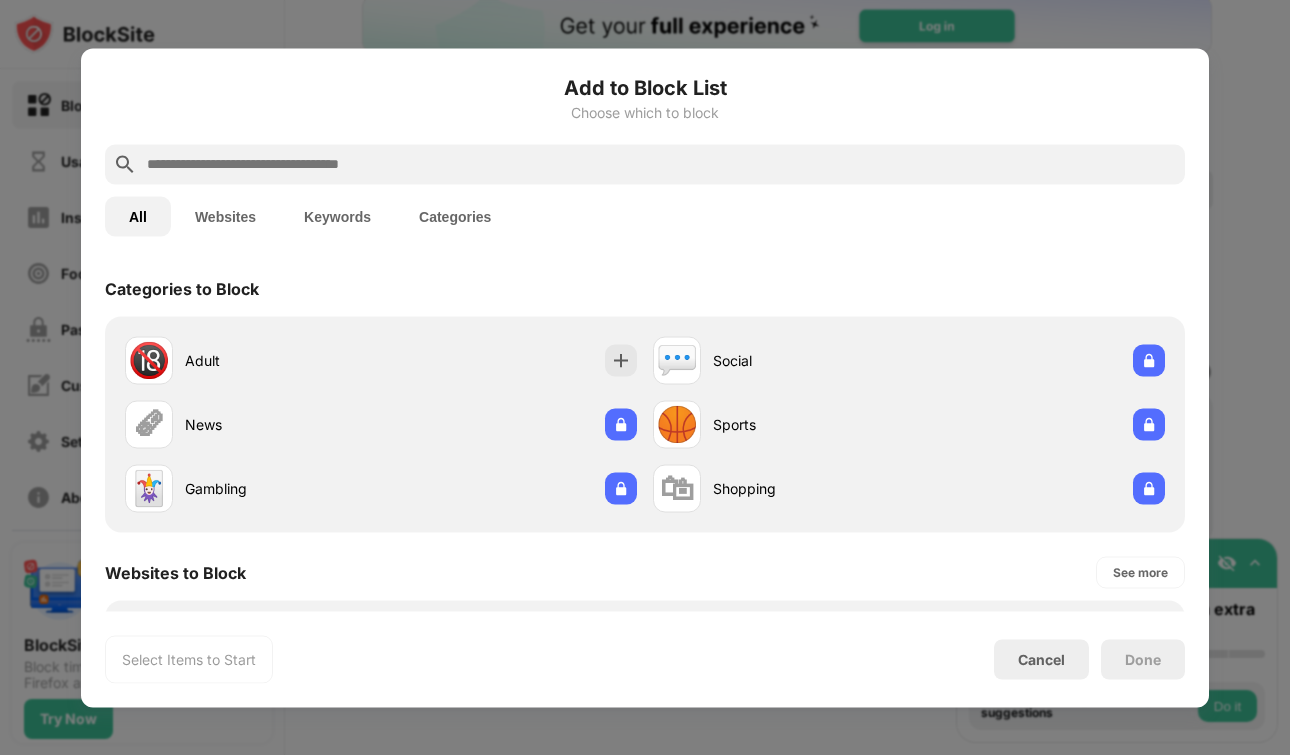 scroll, scrollTop: 0, scrollLeft: 0, axis: both 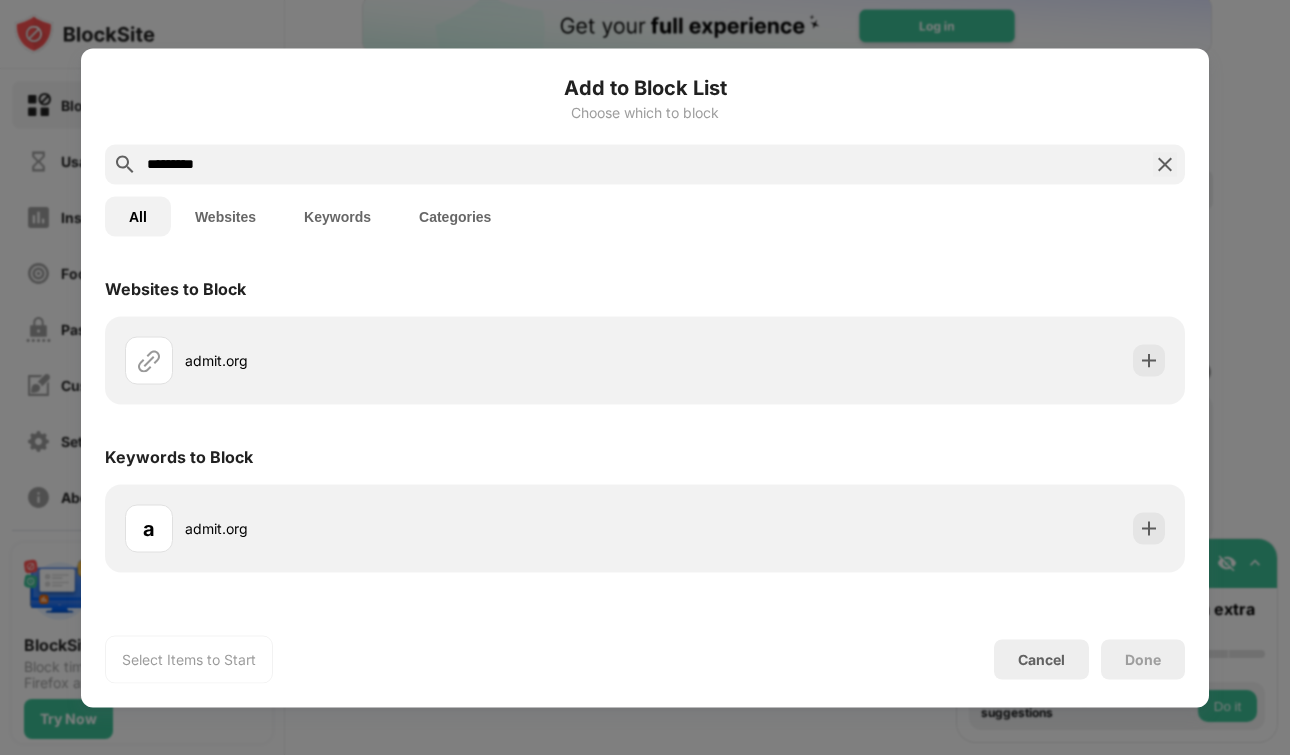 type on "*********" 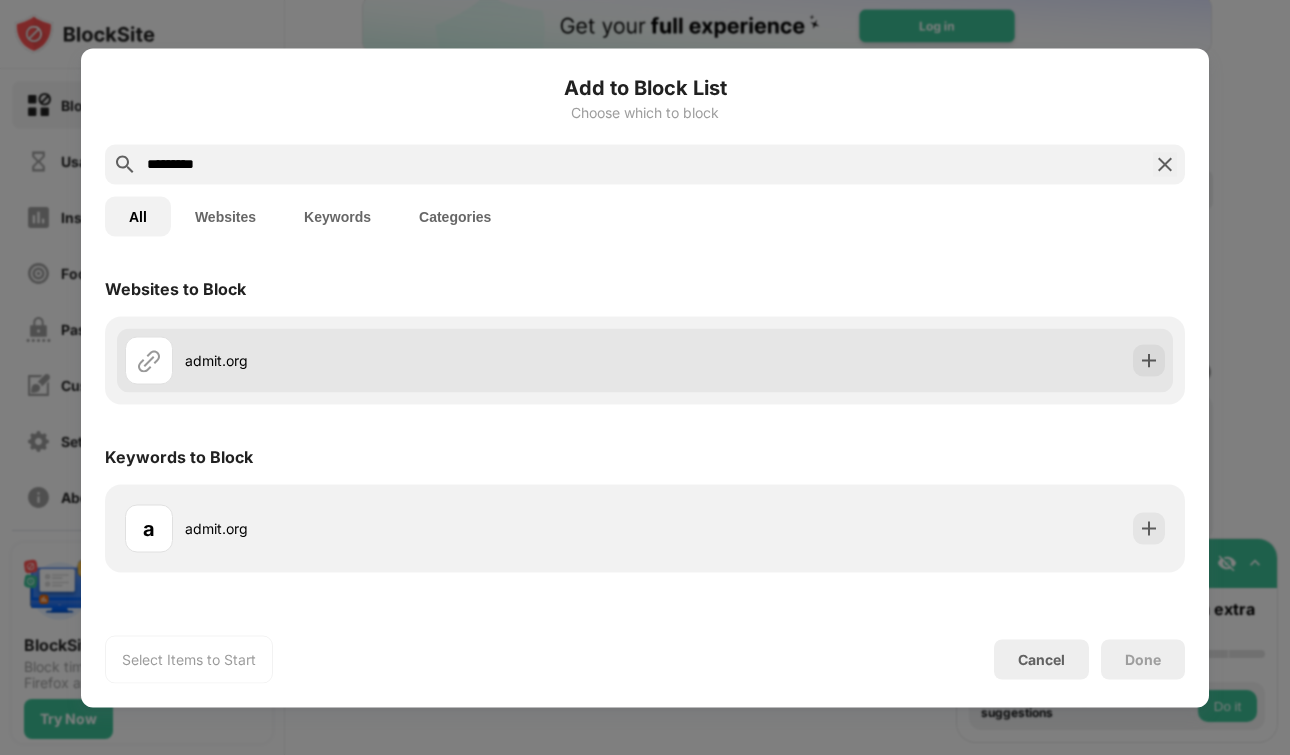 click on "admit.org" at bounding box center [415, 360] 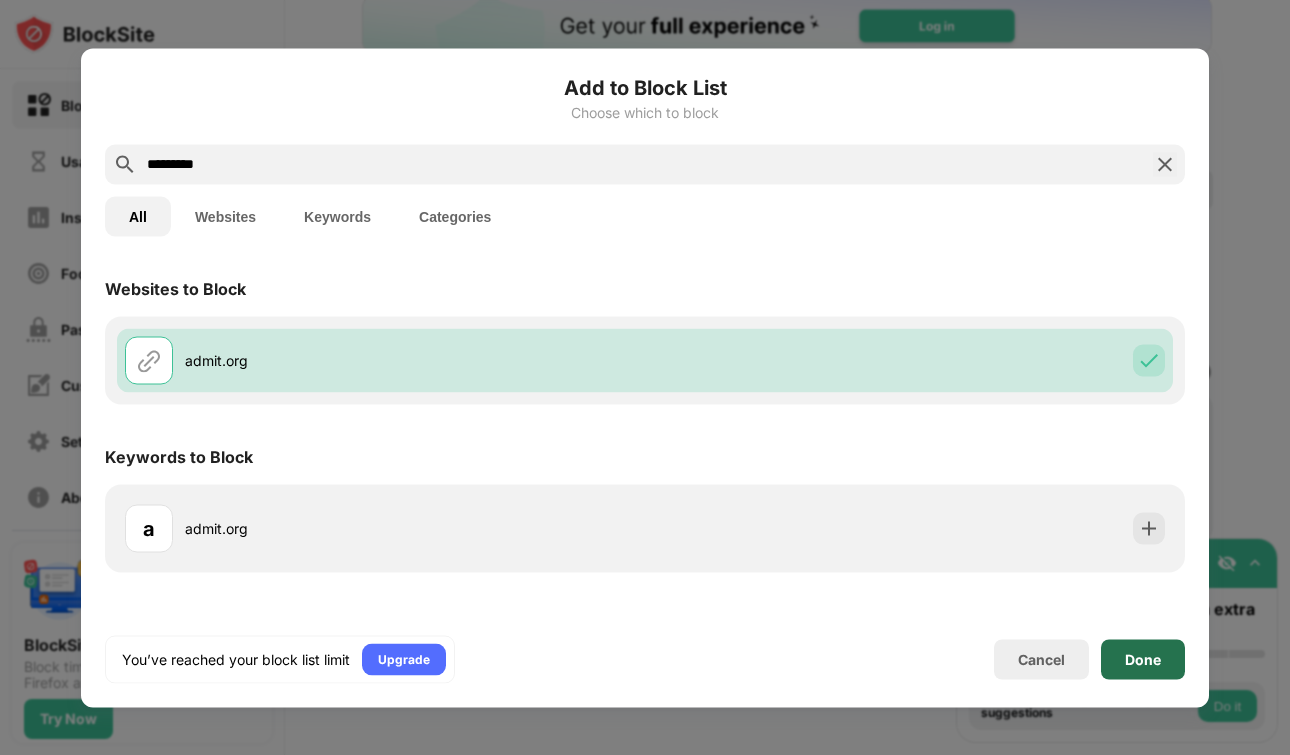click on "Done" at bounding box center (1143, 659) 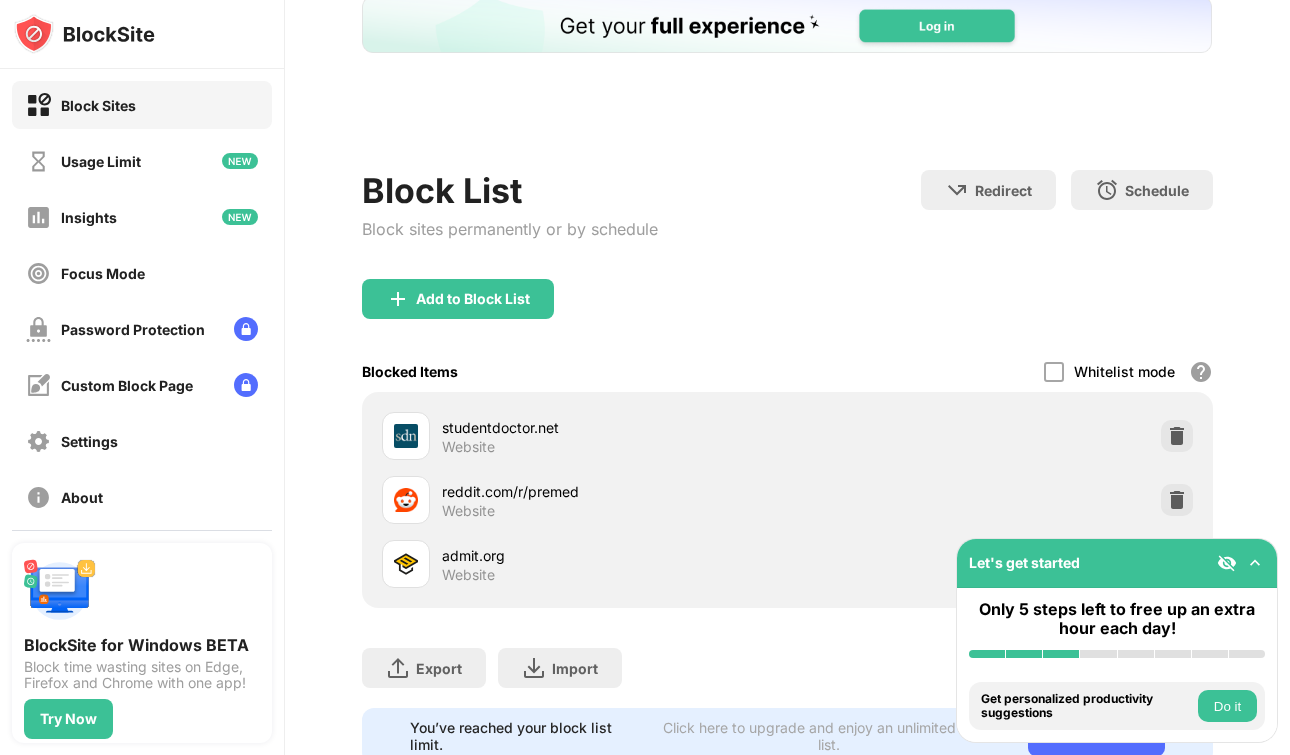 scroll, scrollTop: 193, scrollLeft: 0, axis: vertical 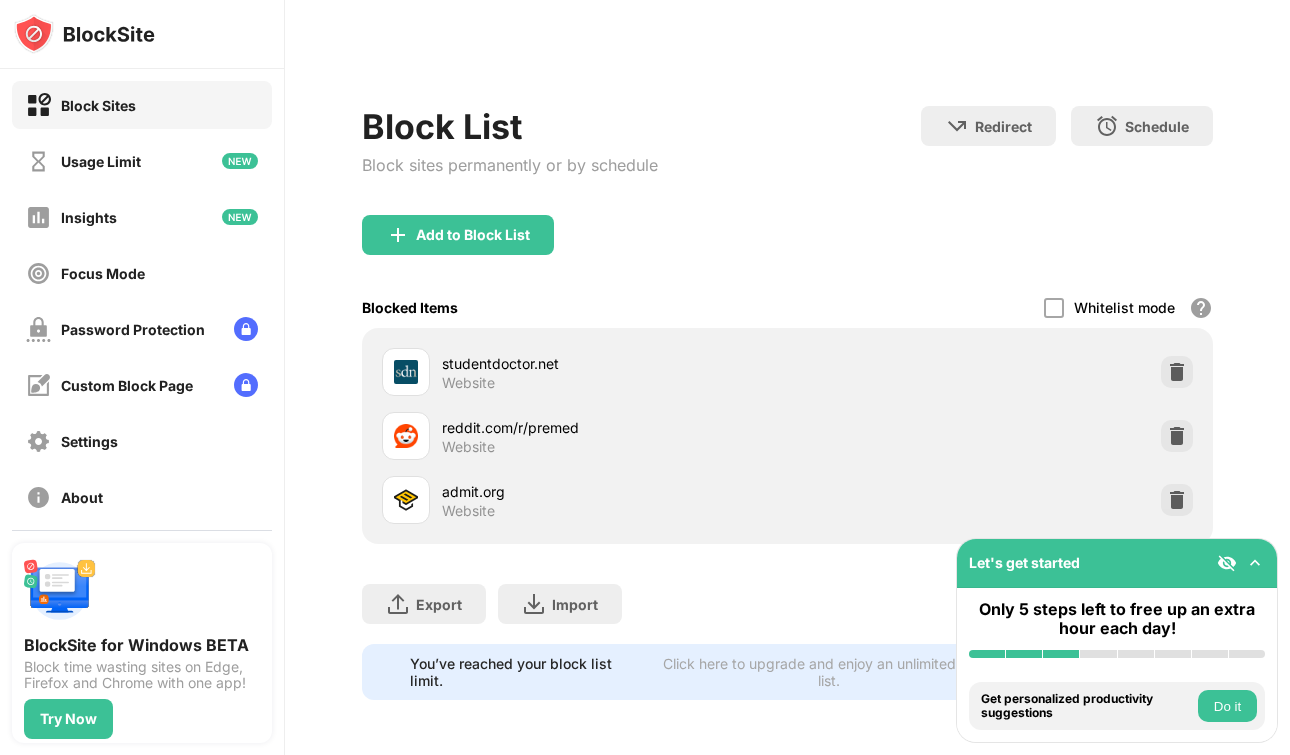 click at bounding box center (1255, 563) 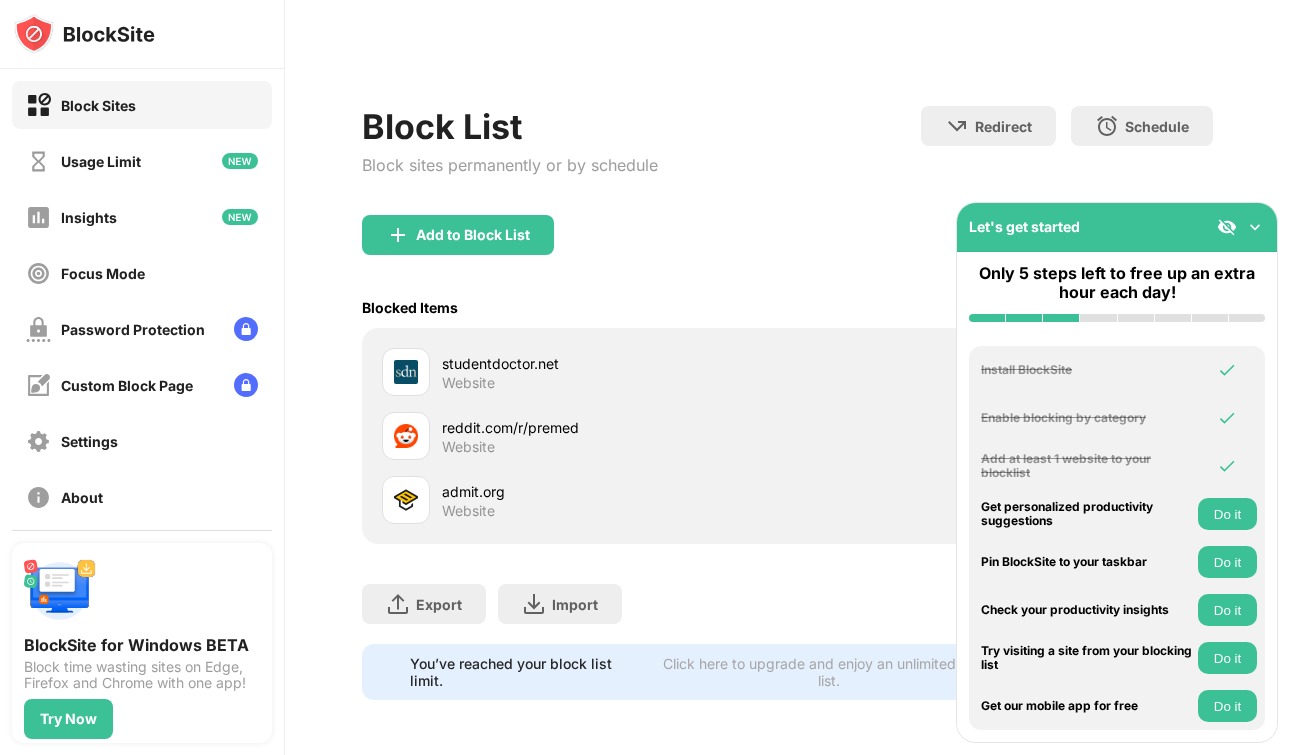 click on "Let's get started" at bounding box center [1117, 227] 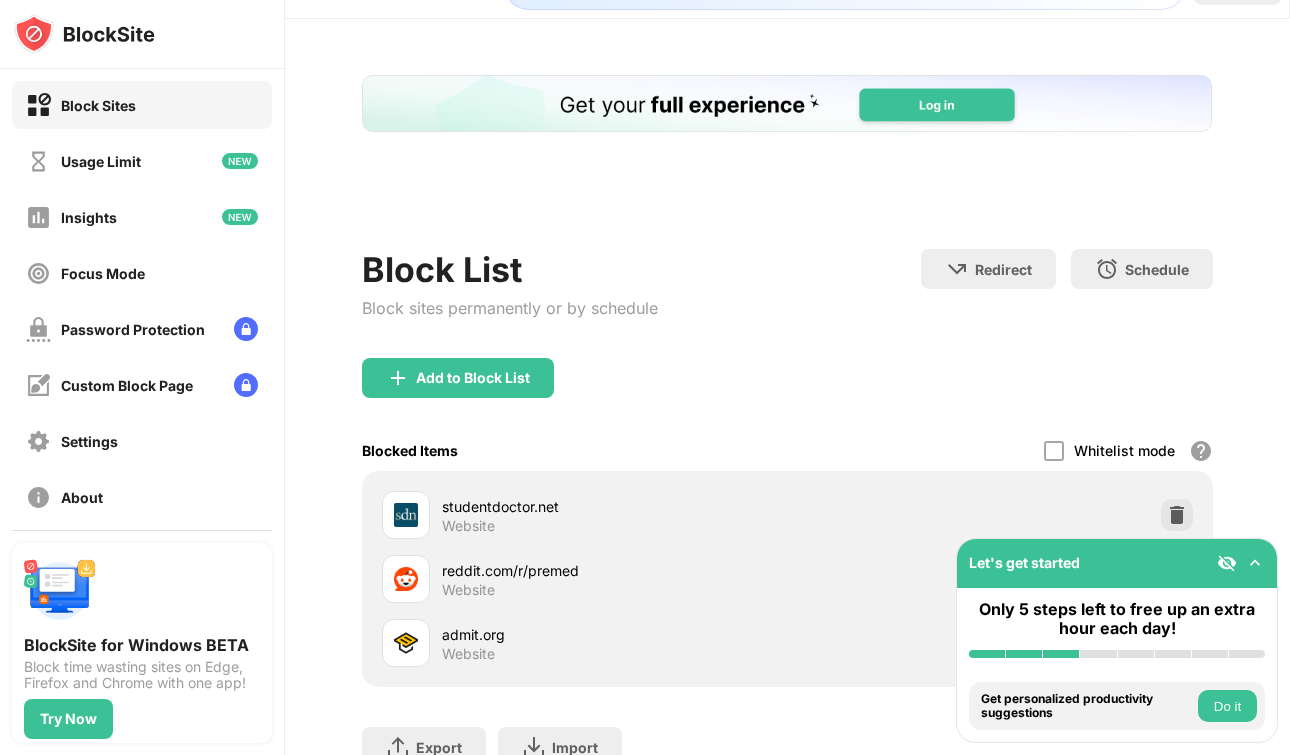 scroll, scrollTop: 0, scrollLeft: 0, axis: both 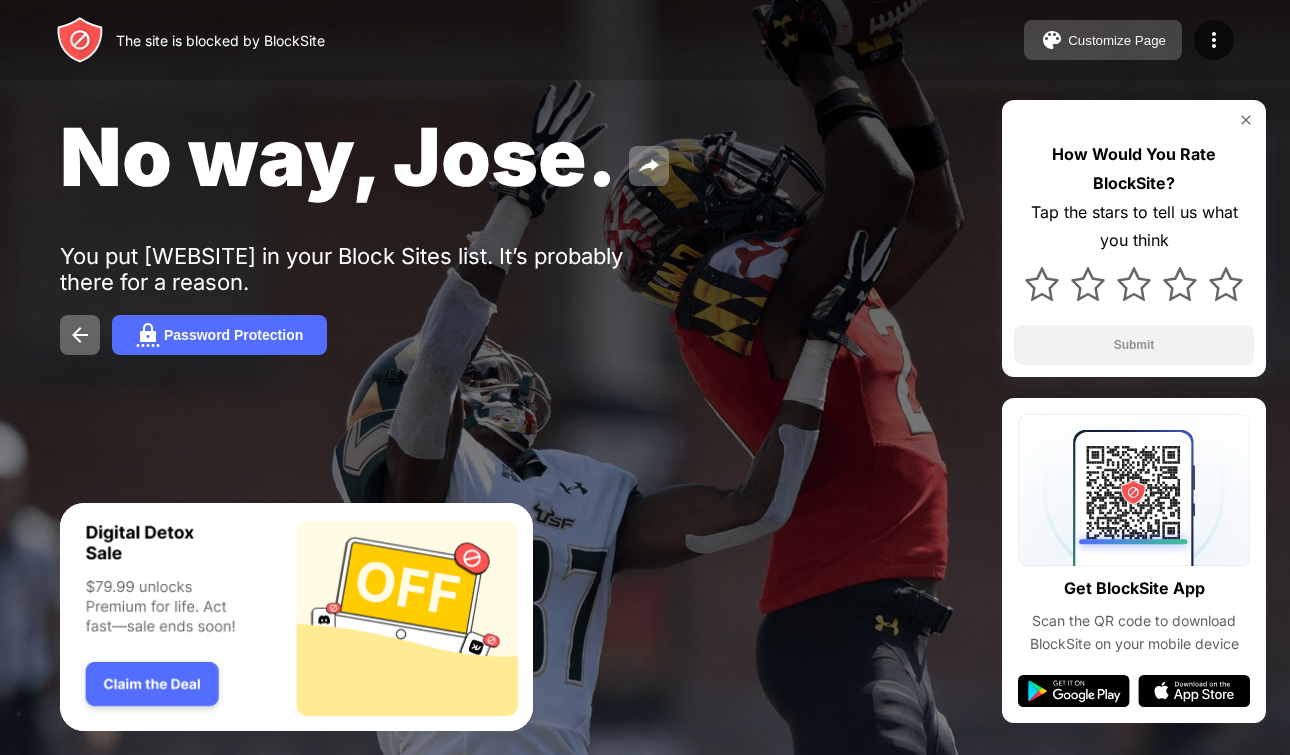 click on "Customize Page" at bounding box center [1117, 40] 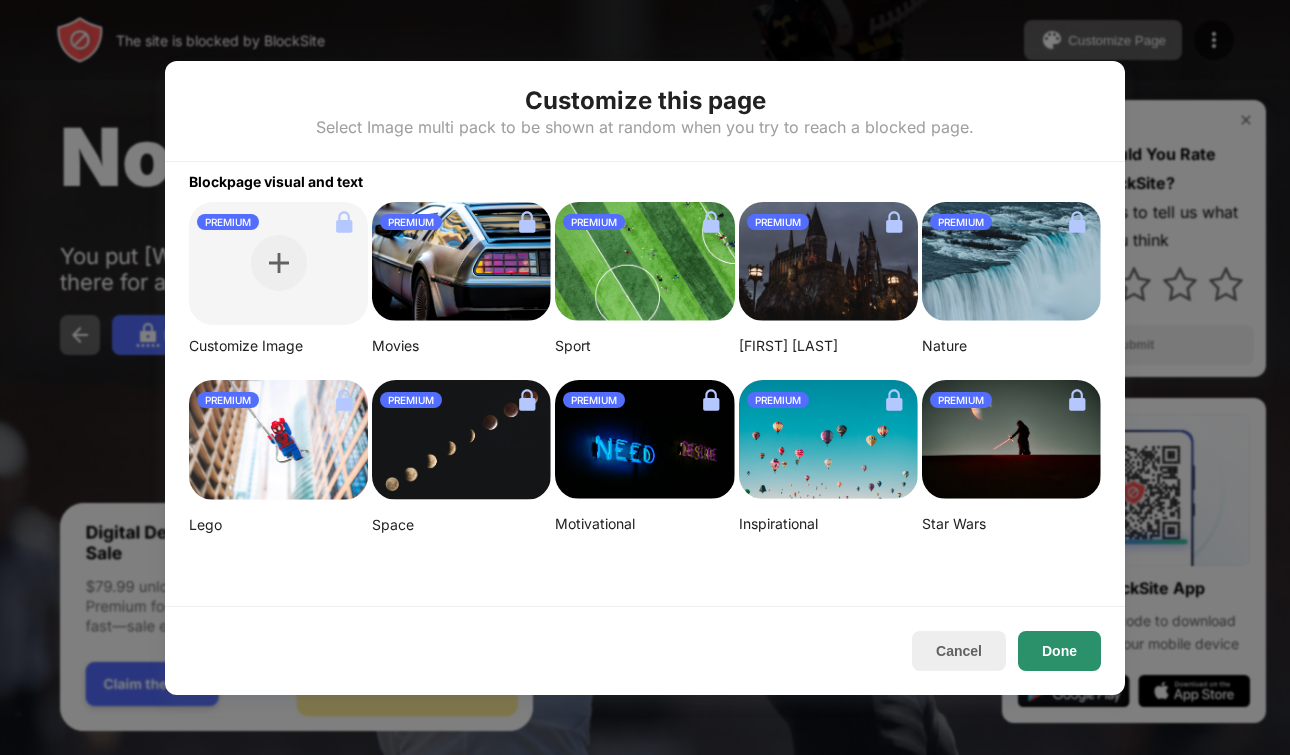 click on "Done" at bounding box center [1059, 651] 